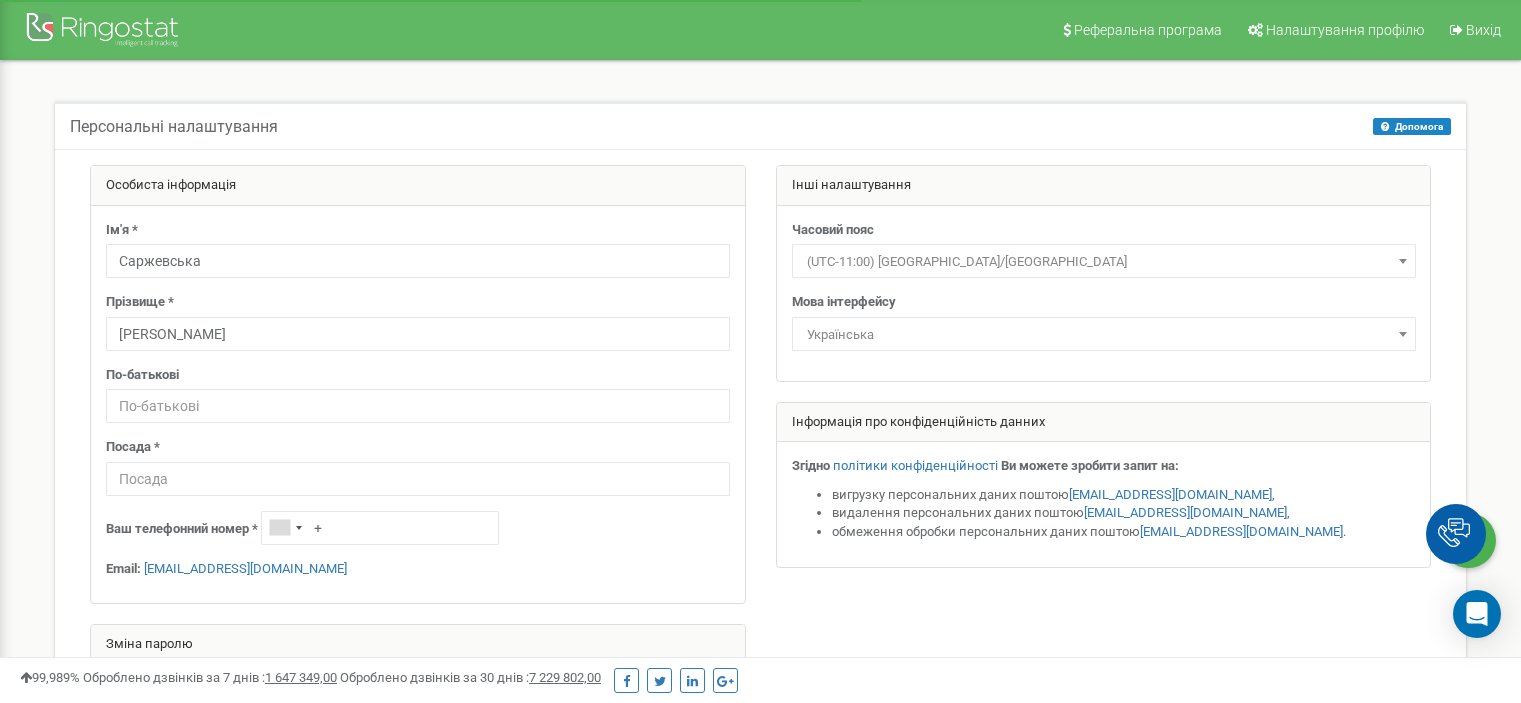 scroll, scrollTop: 0, scrollLeft: 0, axis: both 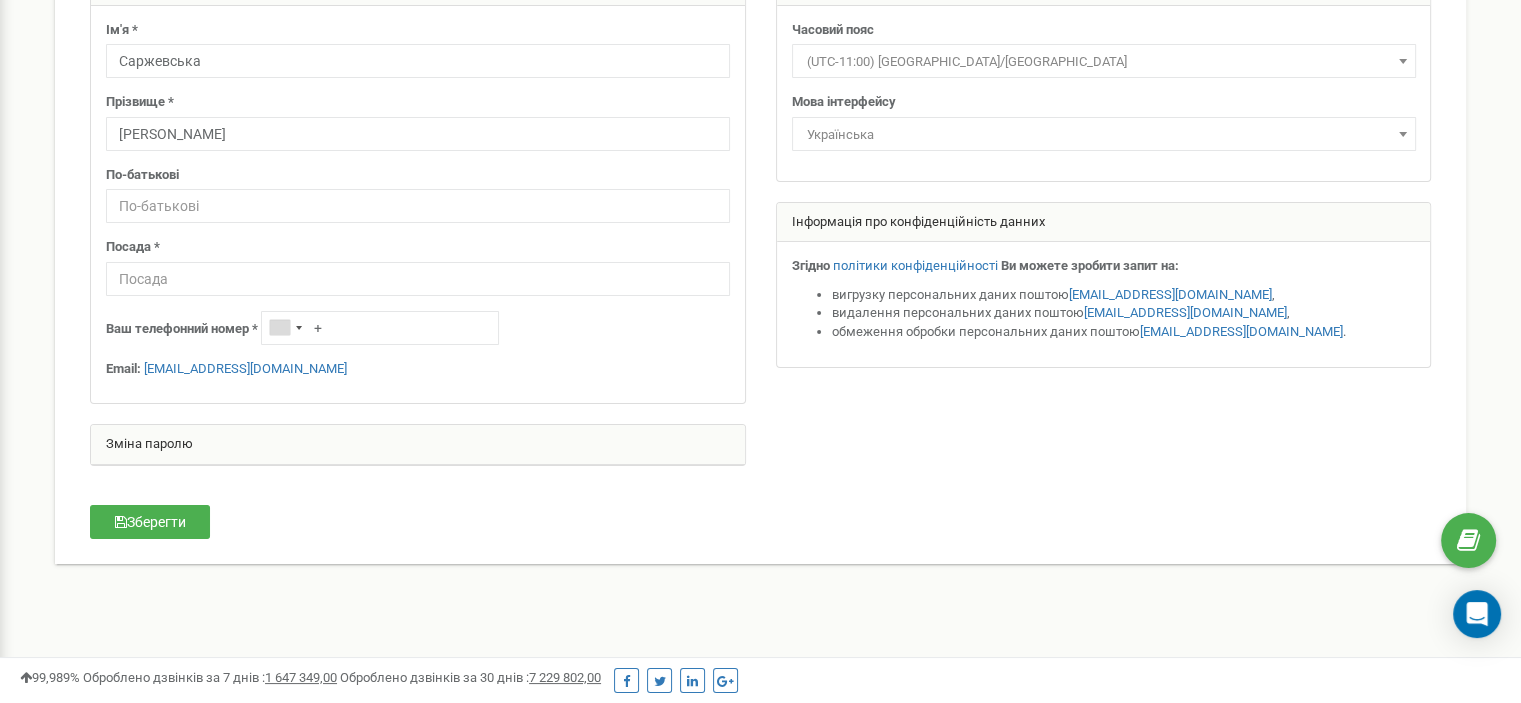 click at bounding box center [418, 206] 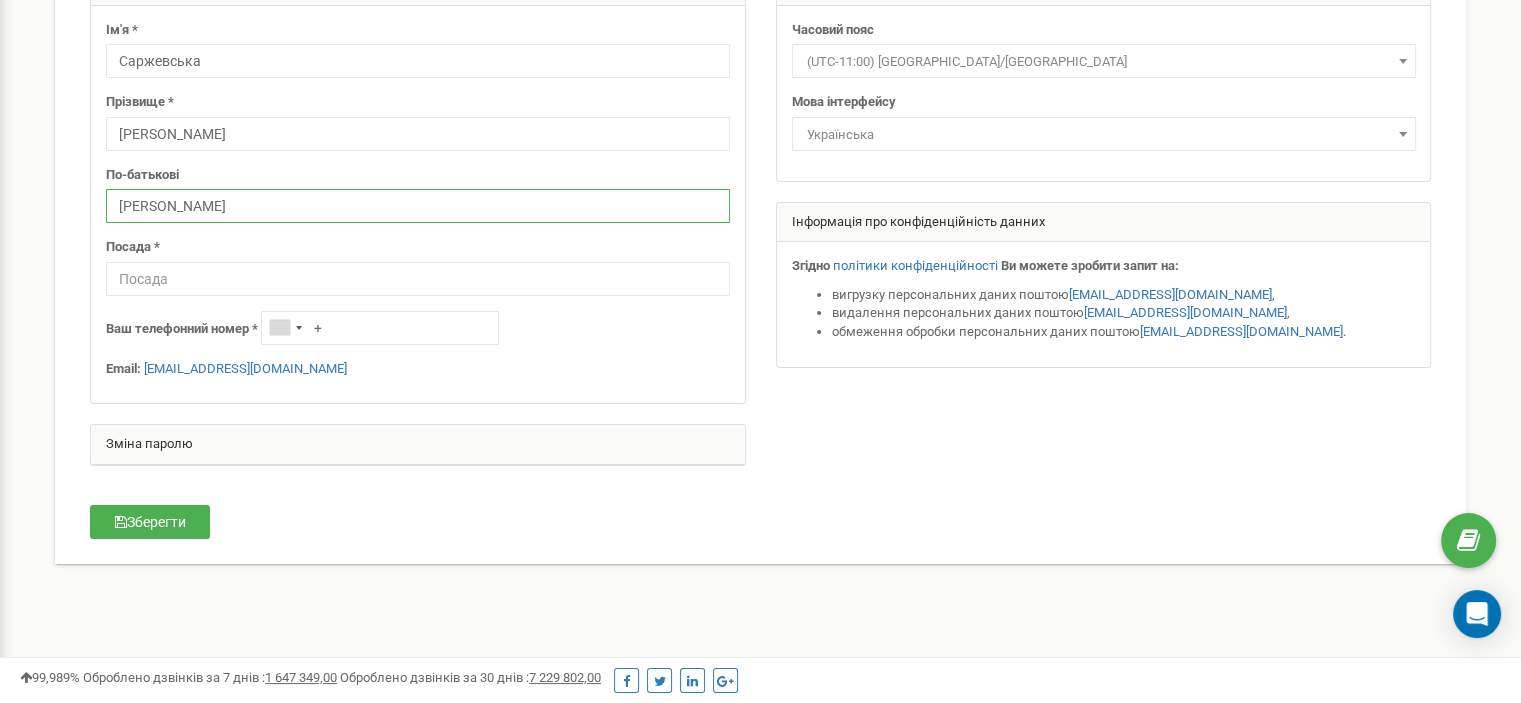 type on "Григорівна" 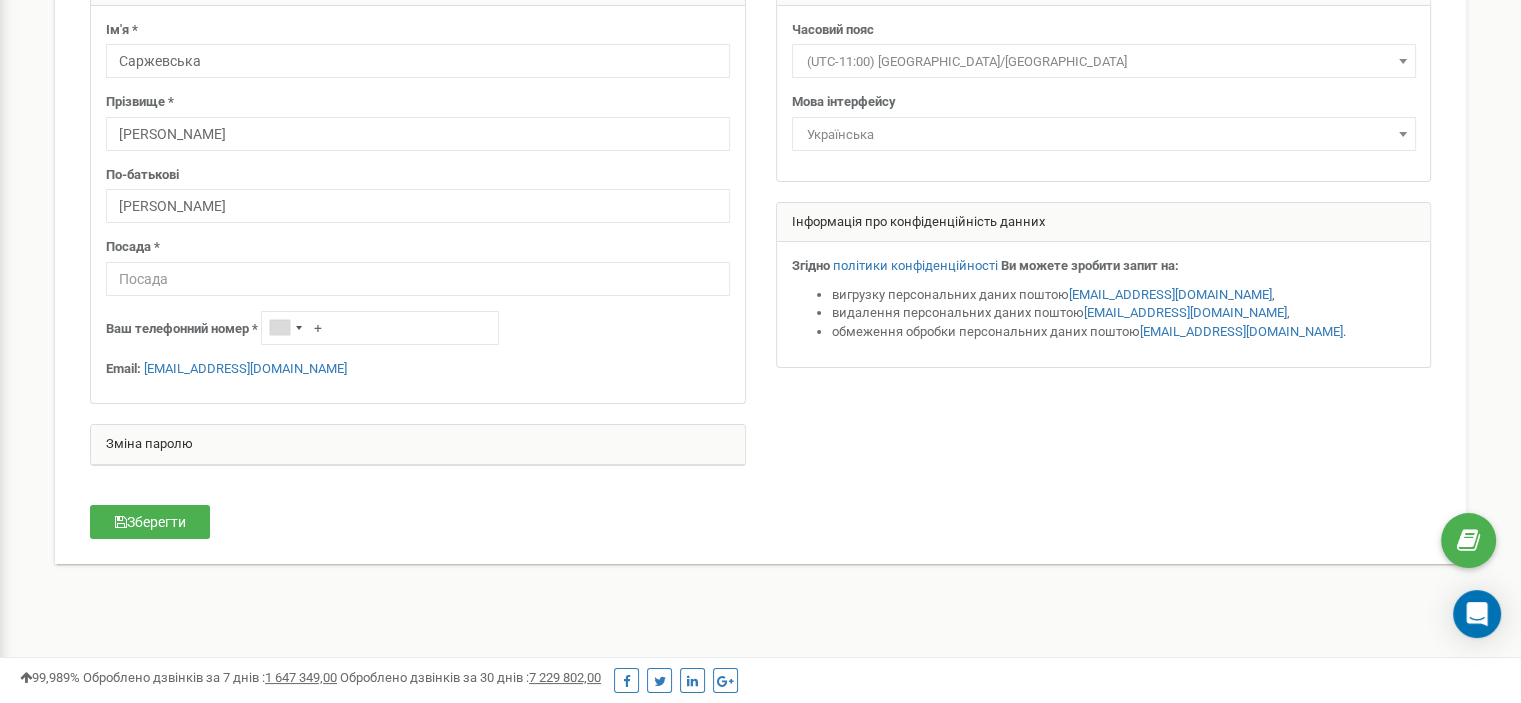 click on "Посада *" at bounding box center (418, 267) 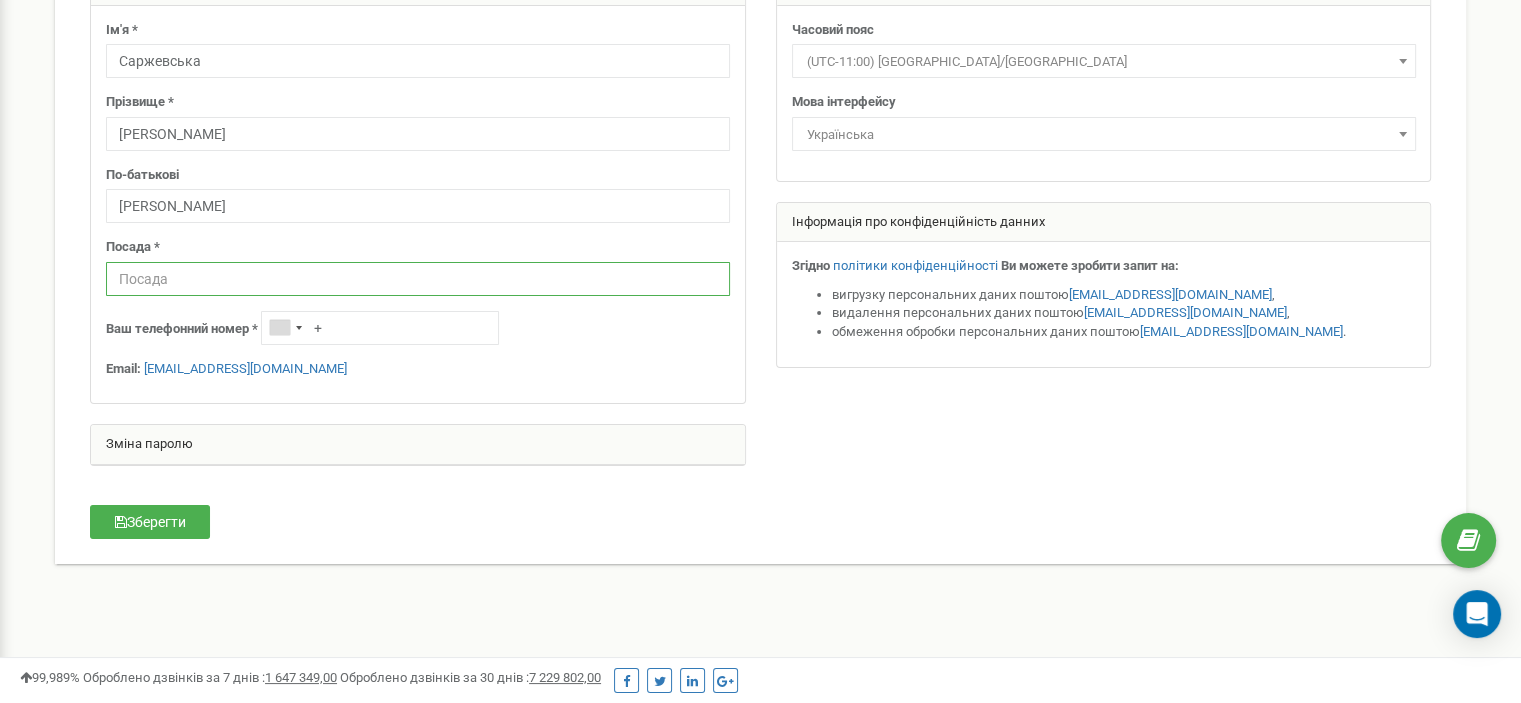 click at bounding box center (418, 279) 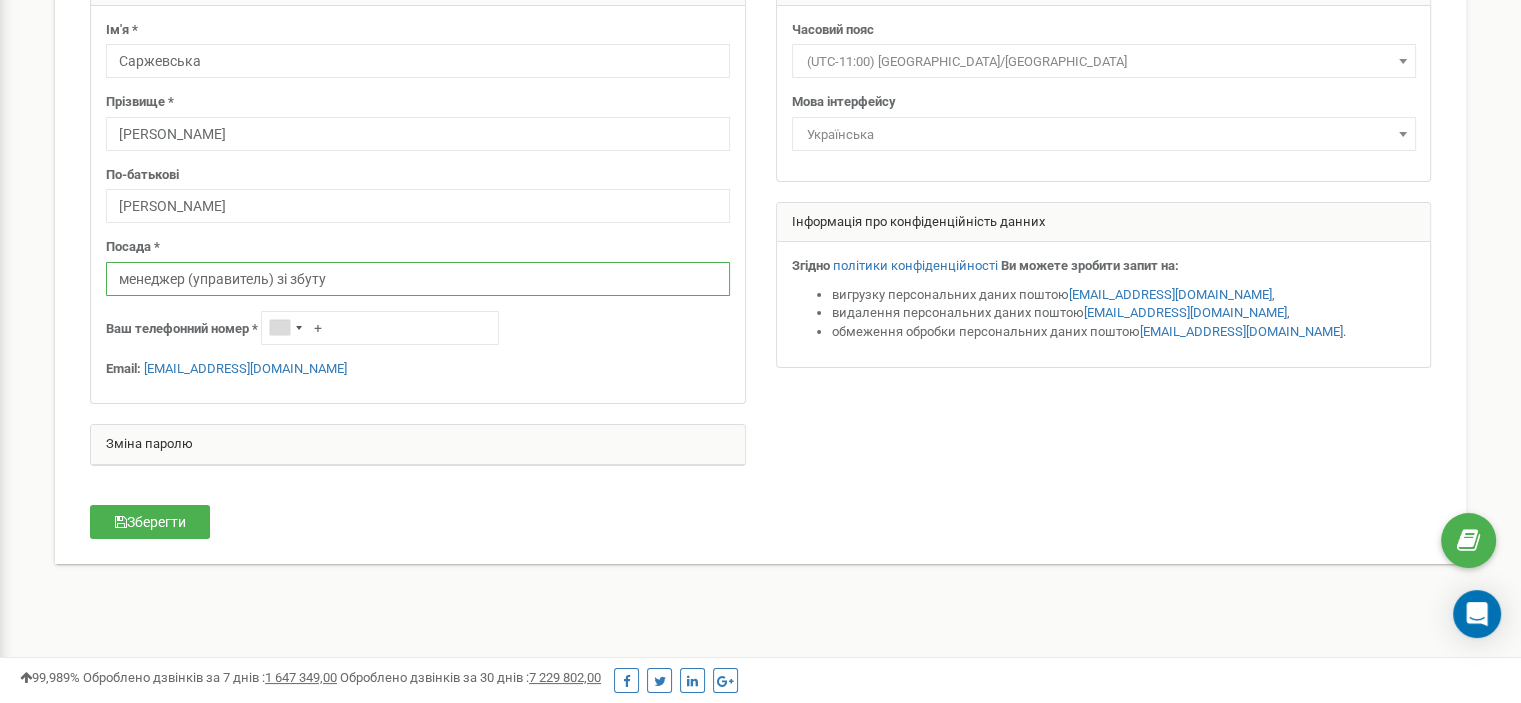 type on "менеджер (управитель) зі збуту" 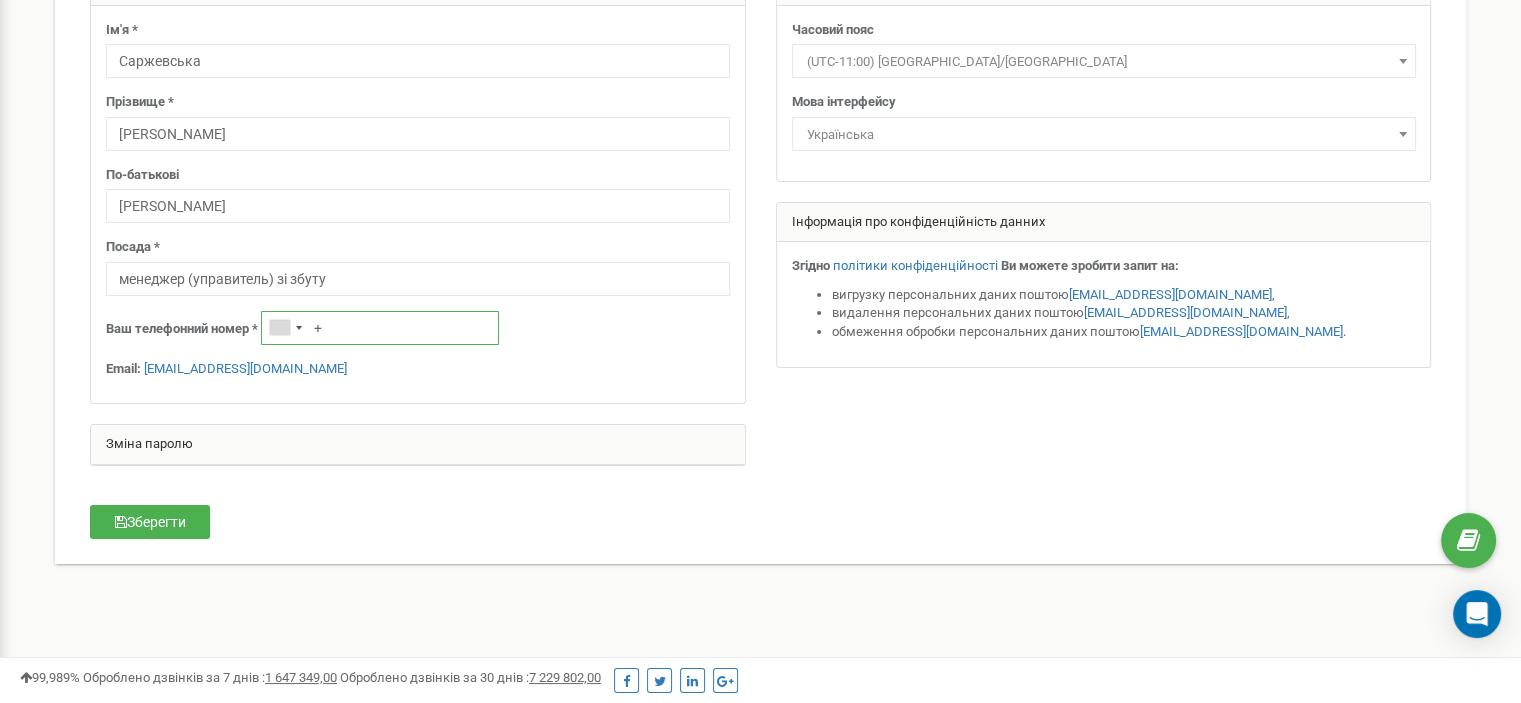 click on "+" at bounding box center (380, 328) 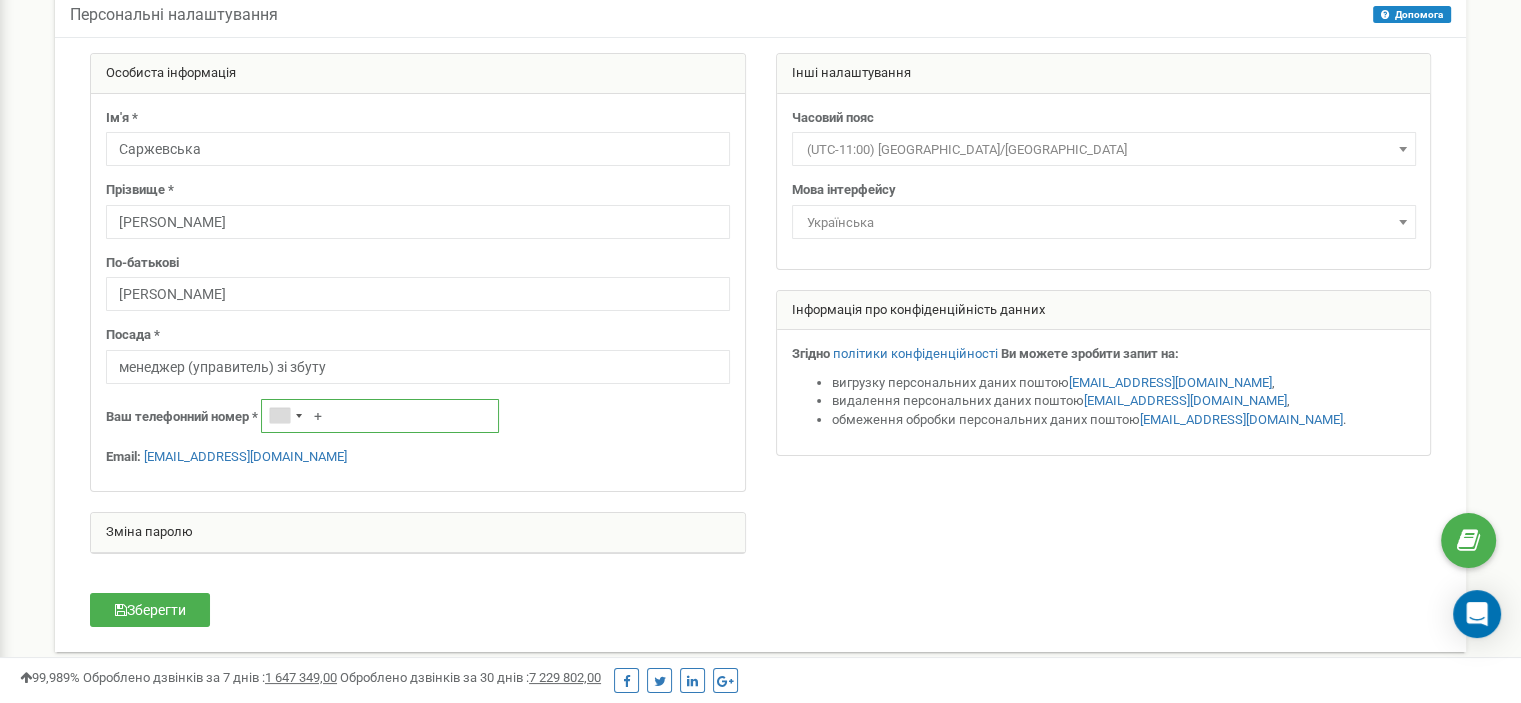 scroll, scrollTop: 0, scrollLeft: 0, axis: both 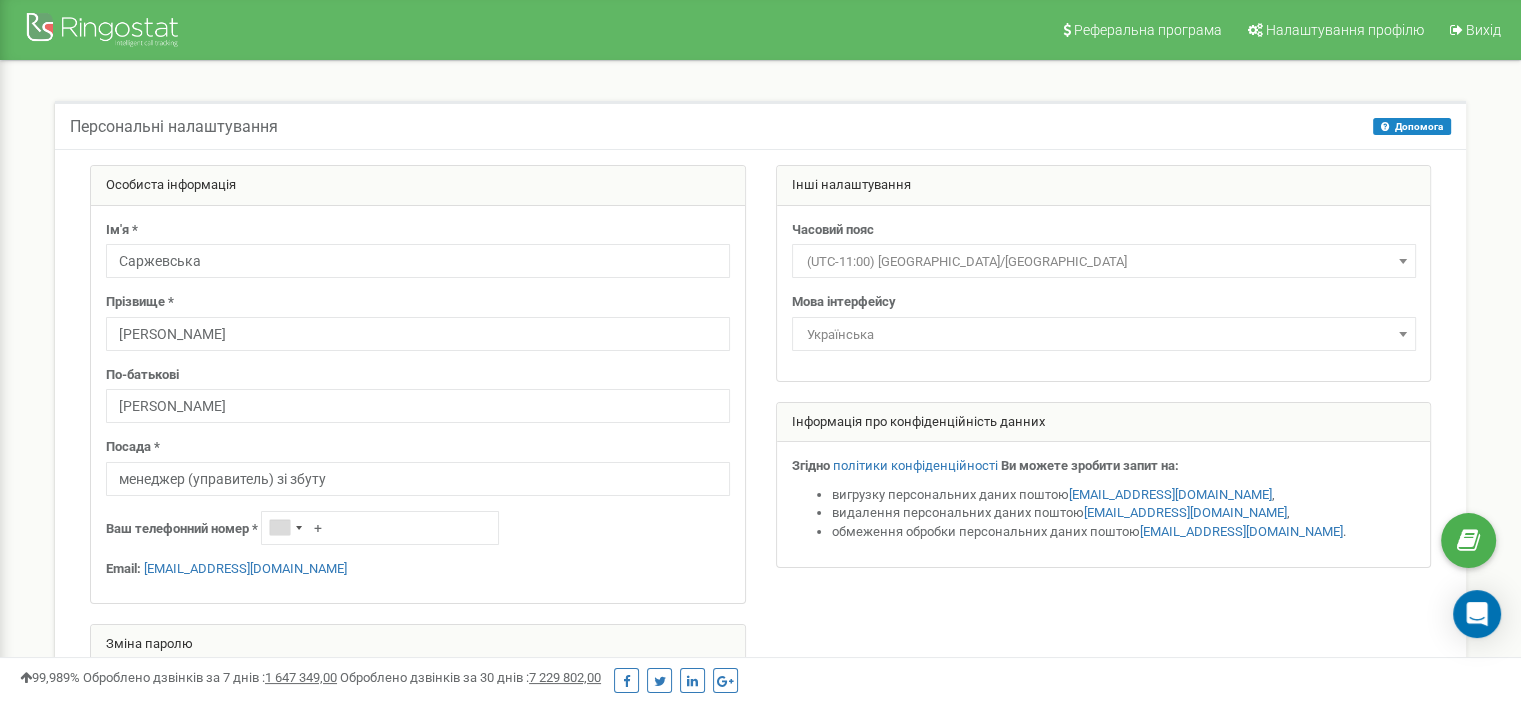 click on "(UTC-11:00) Pacific/Midway" at bounding box center [1104, 262] 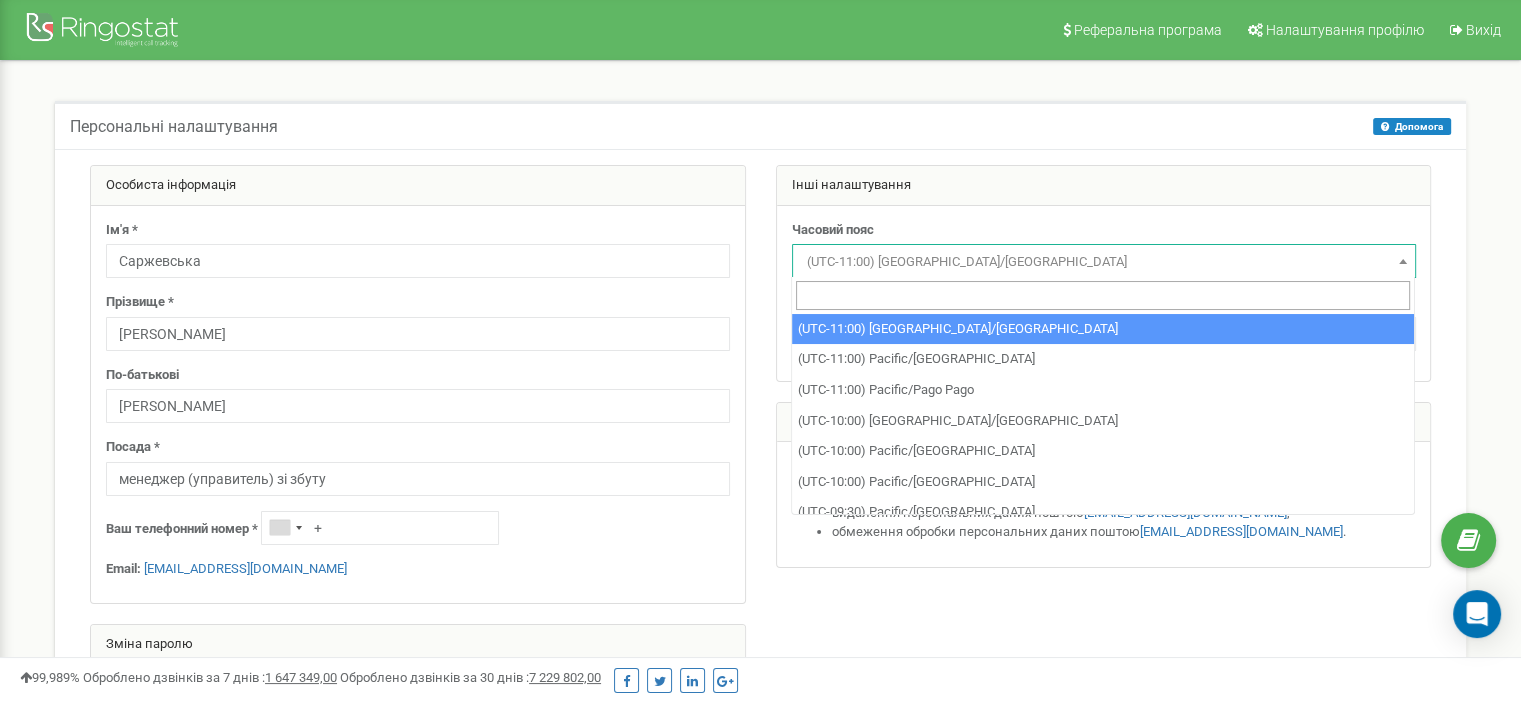 click on "Особиста інформація
Ім'я *
Саржевська
Прізвище *
Єлизавета
По-батькові
Григорівна
Посада *
+" at bounding box center (760, 456) 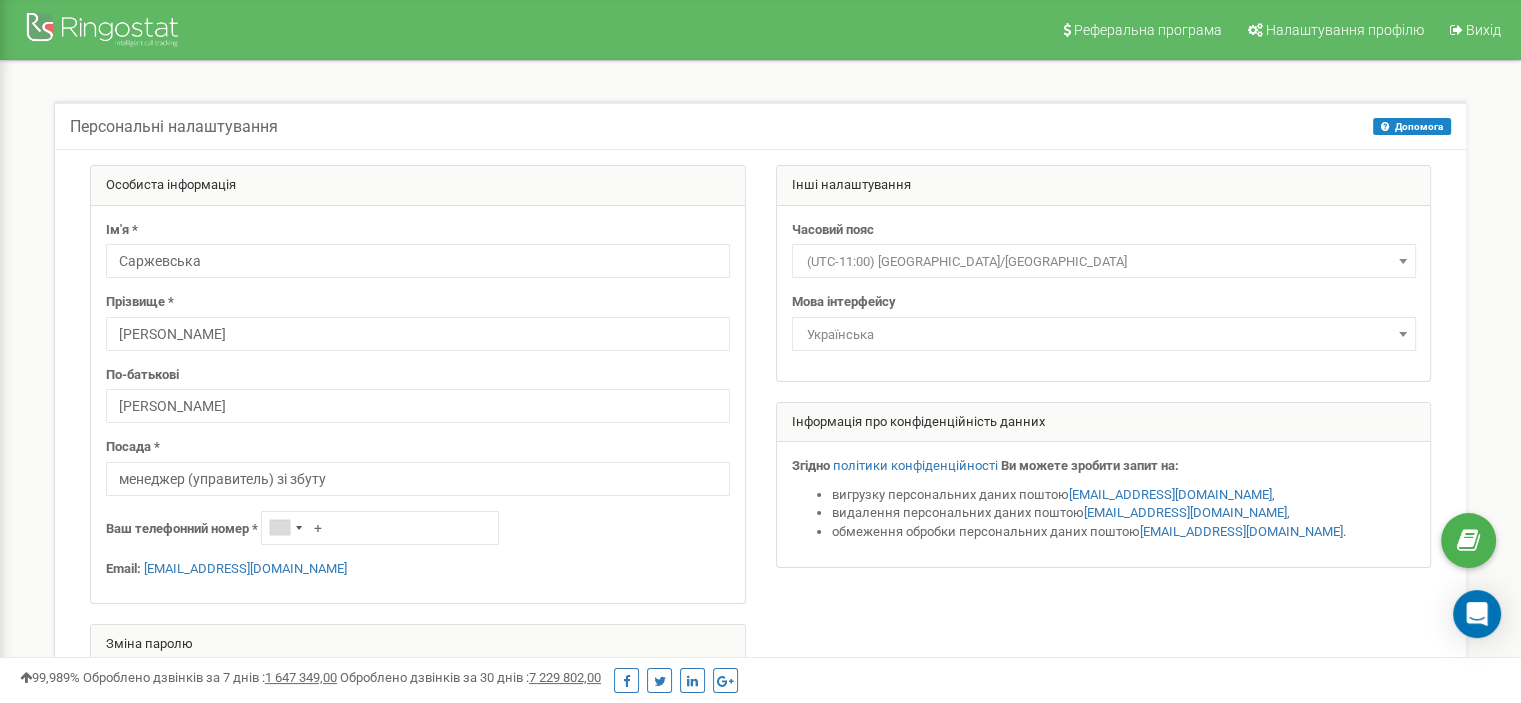 click on "Українська" at bounding box center (1104, 335) 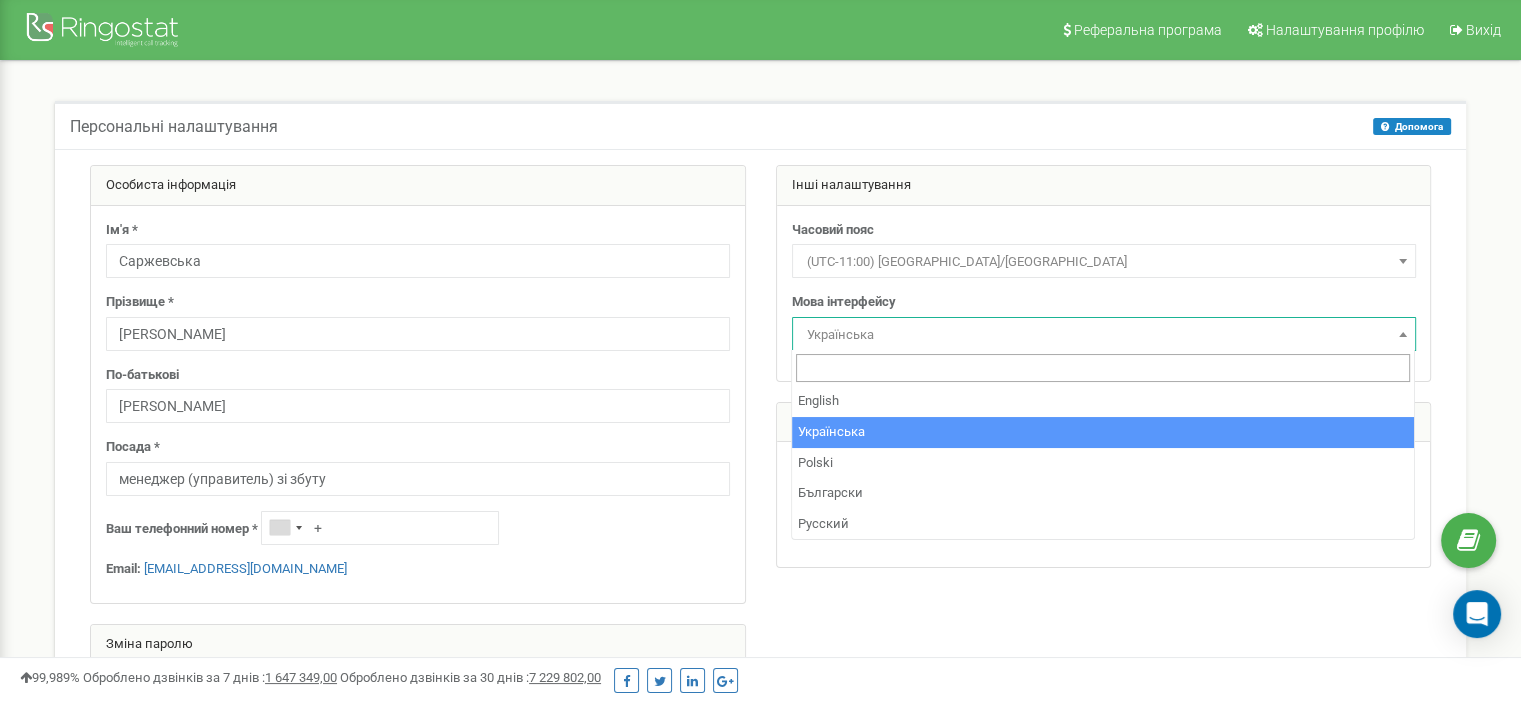 click on "Персональні налаштування
Допомога
Допомога
На цій сторінці ви можете відредагувати персональні налаштування, такі як мова інтерфейсу чи часовий пояс.
Особиста інформація
Ім'я *
Саржевська
+" at bounding box center [760, 445] 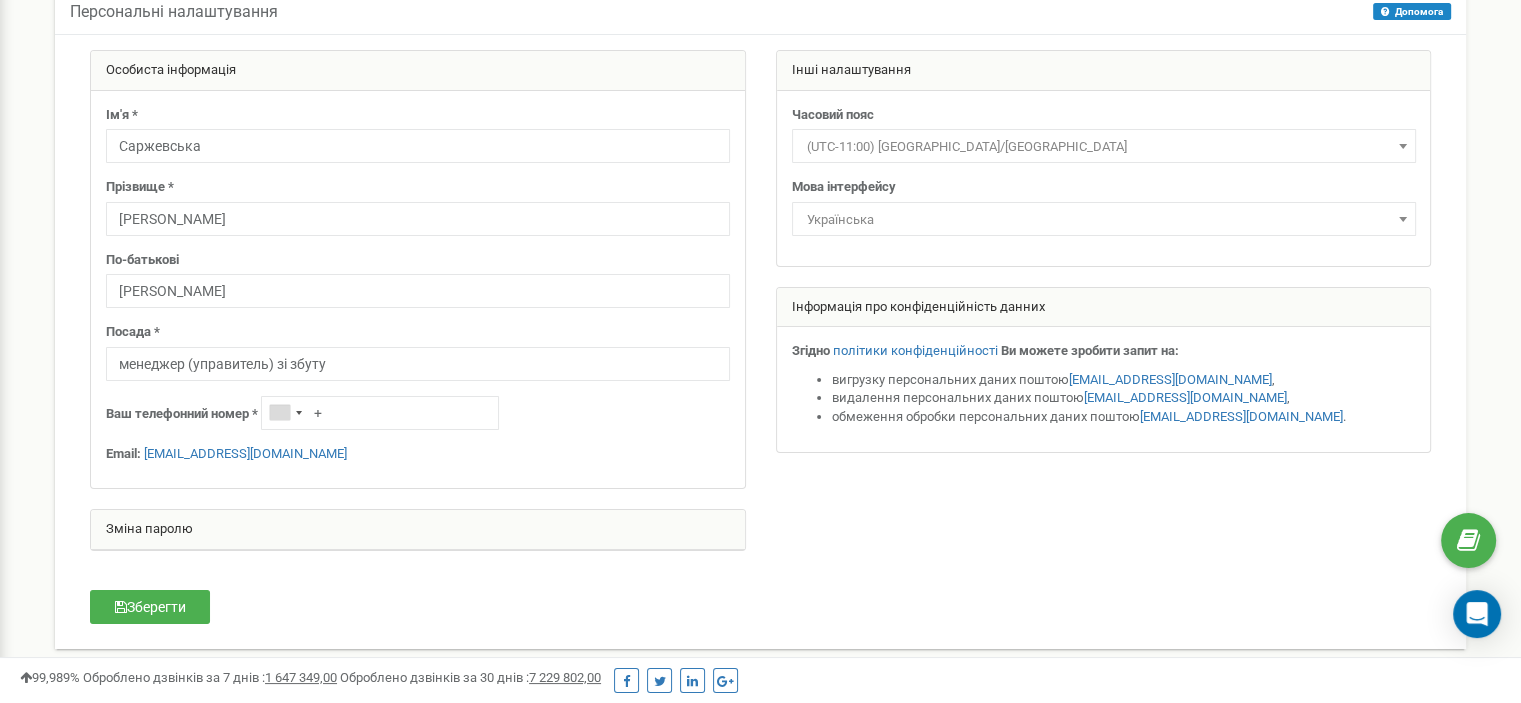 scroll, scrollTop: 300, scrollLeft: 0, axis: vertical 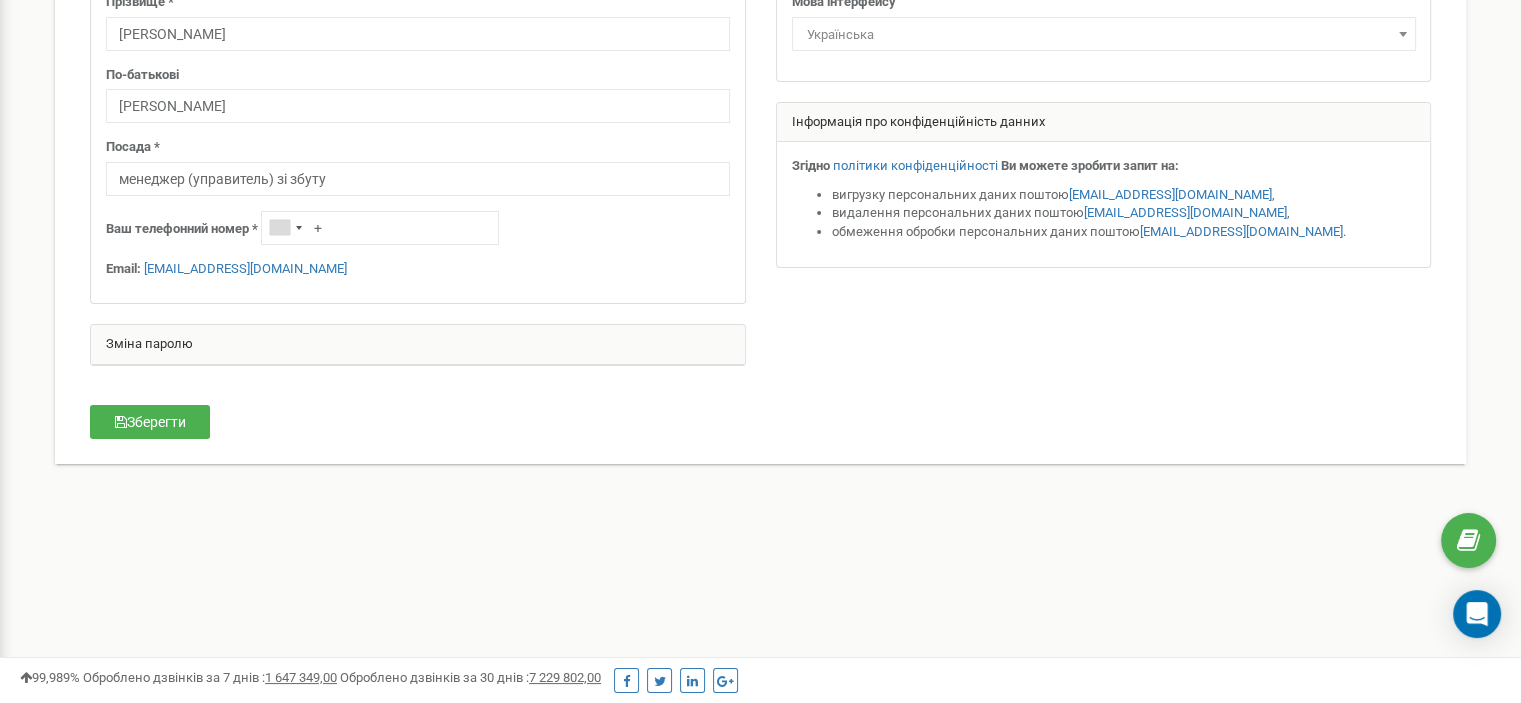 click on "Зміна паролю
Поточний пароль
Новий пароль" at bounding box center (418, 345) 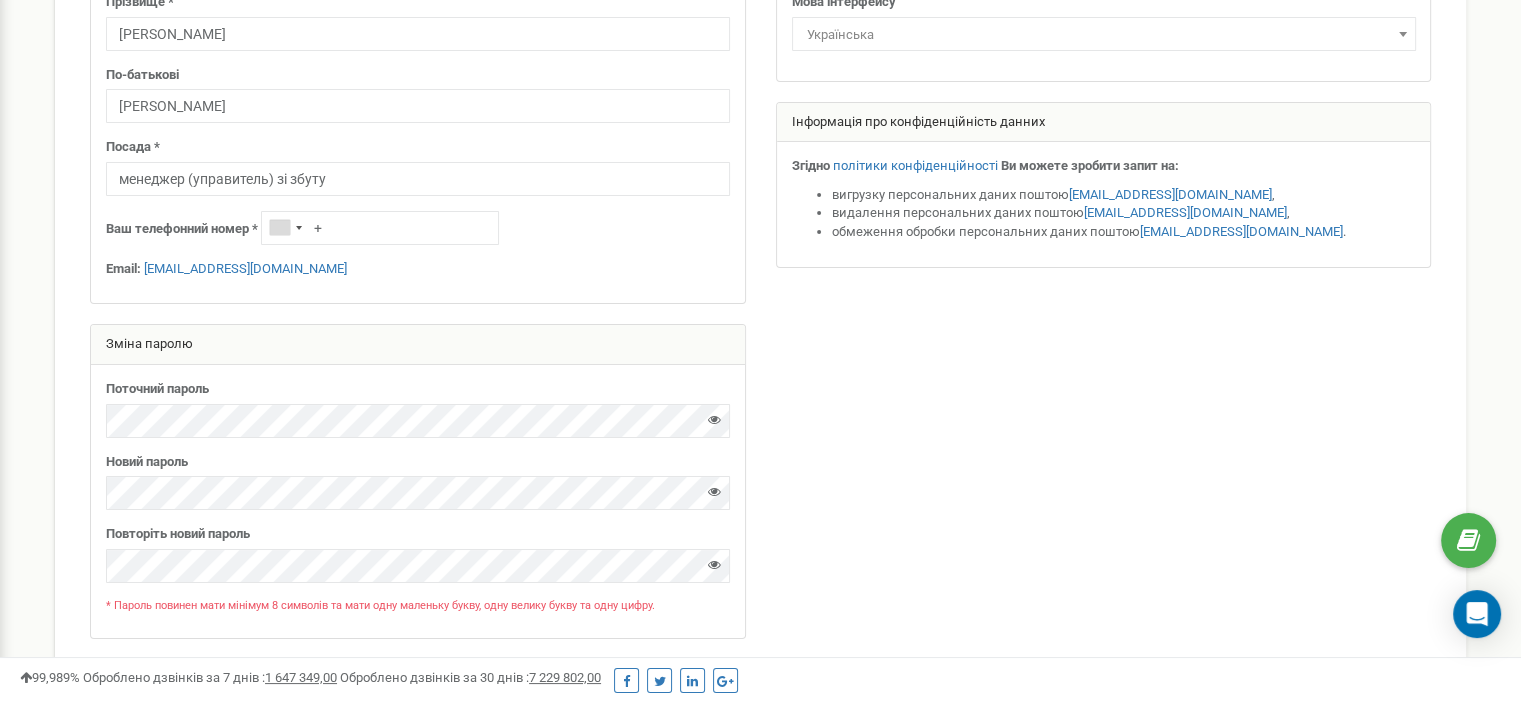 scroll, scrollTop: 496, scrollLeft: 0, axis: vertical 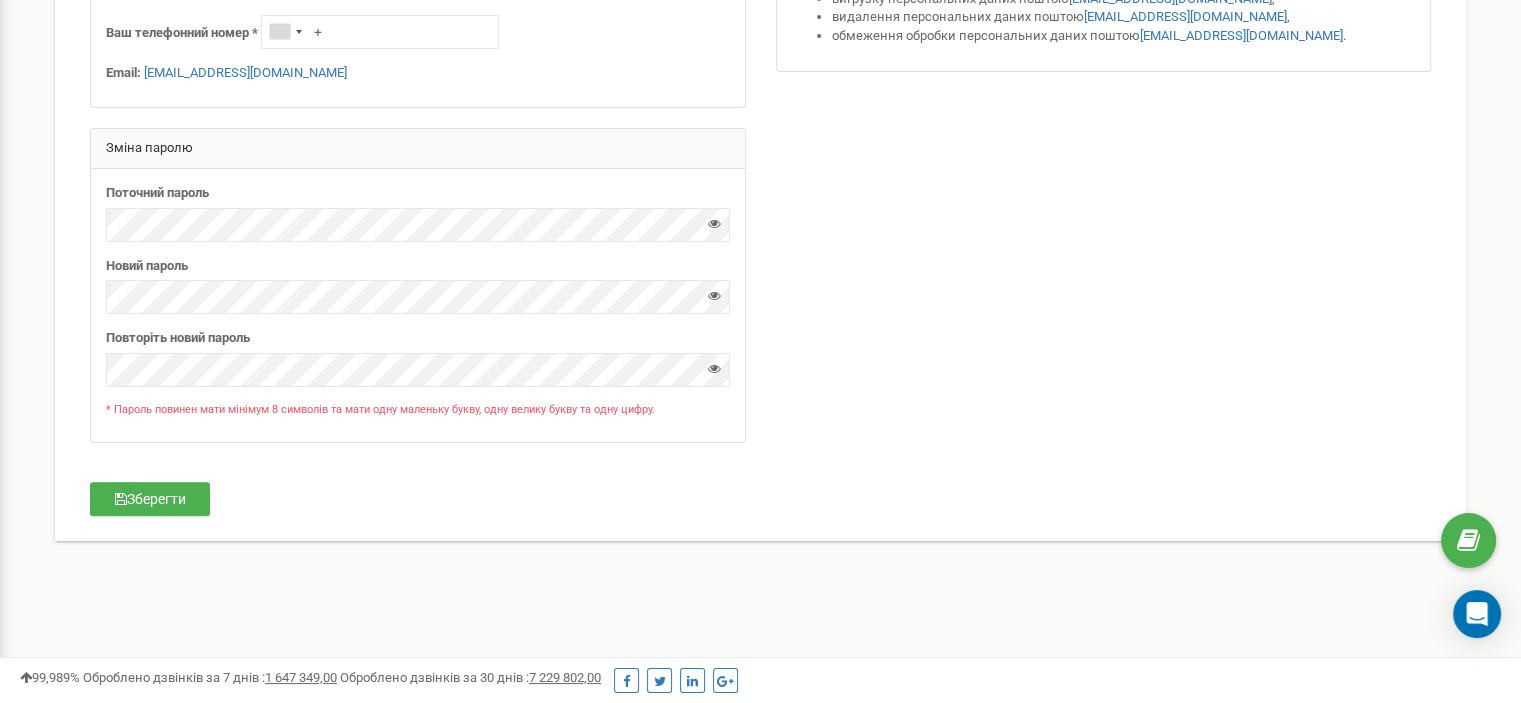 click on "Зміна паролю" at bounding box center (418, 149) 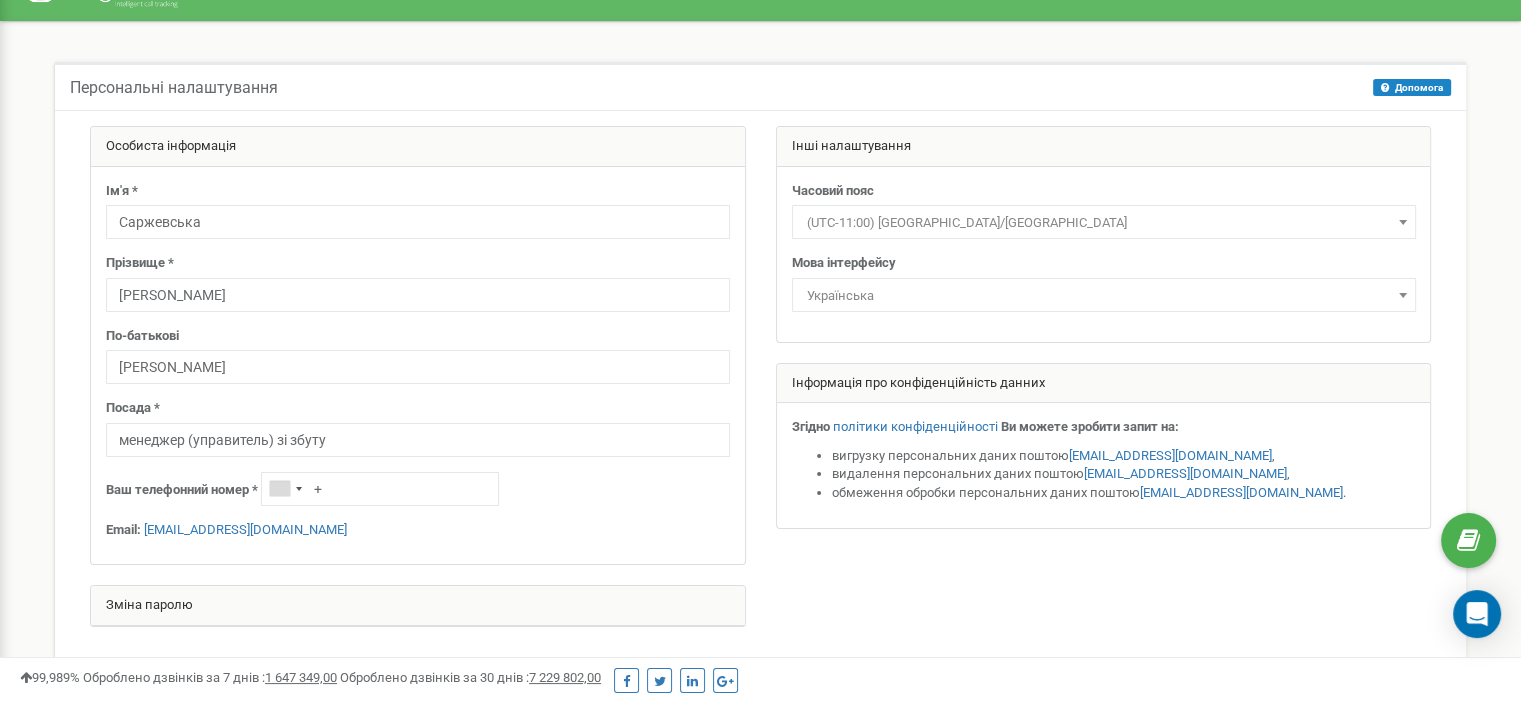 scroll, scrollTop: 0, scrollLeft: 0, axis: both 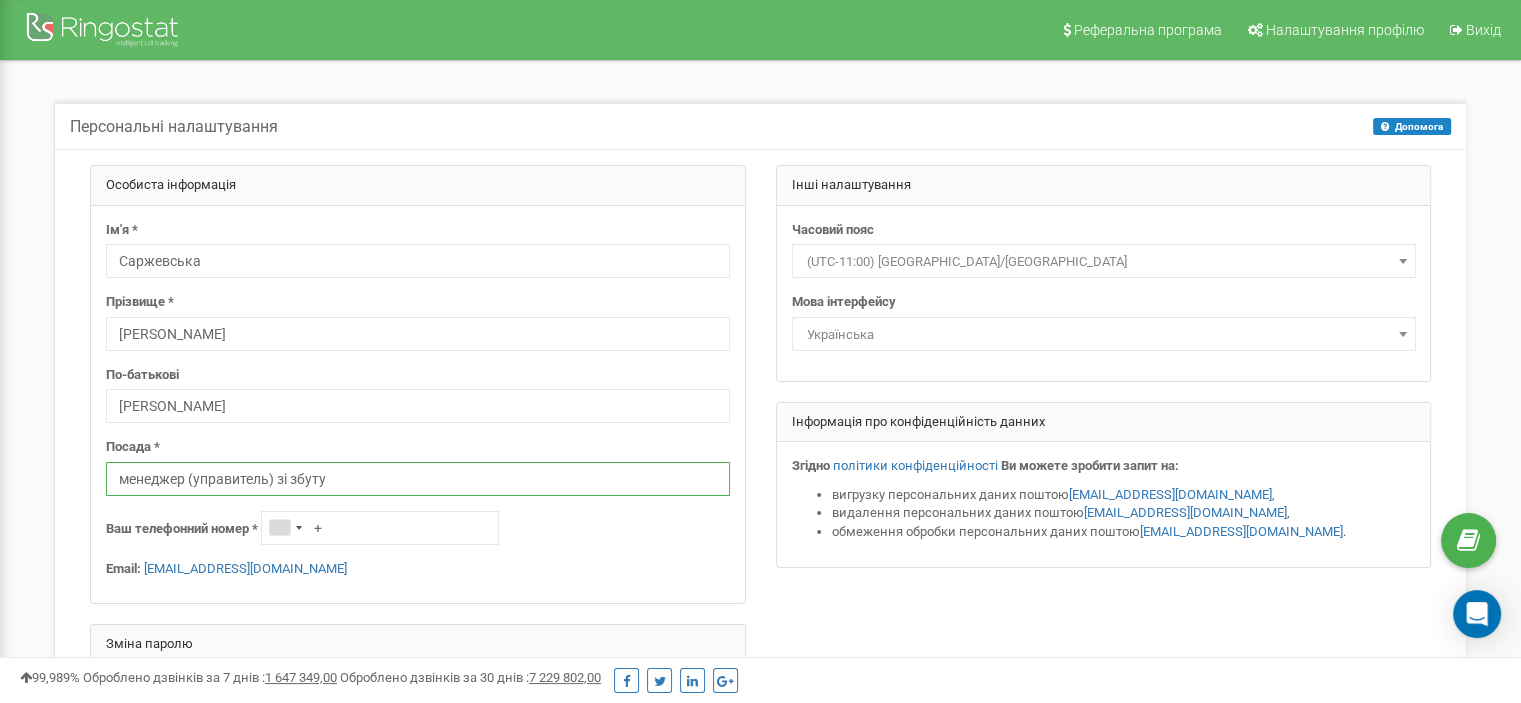 click on "менеджер (управитель) зі збуту" at bounding box center (418, 479) 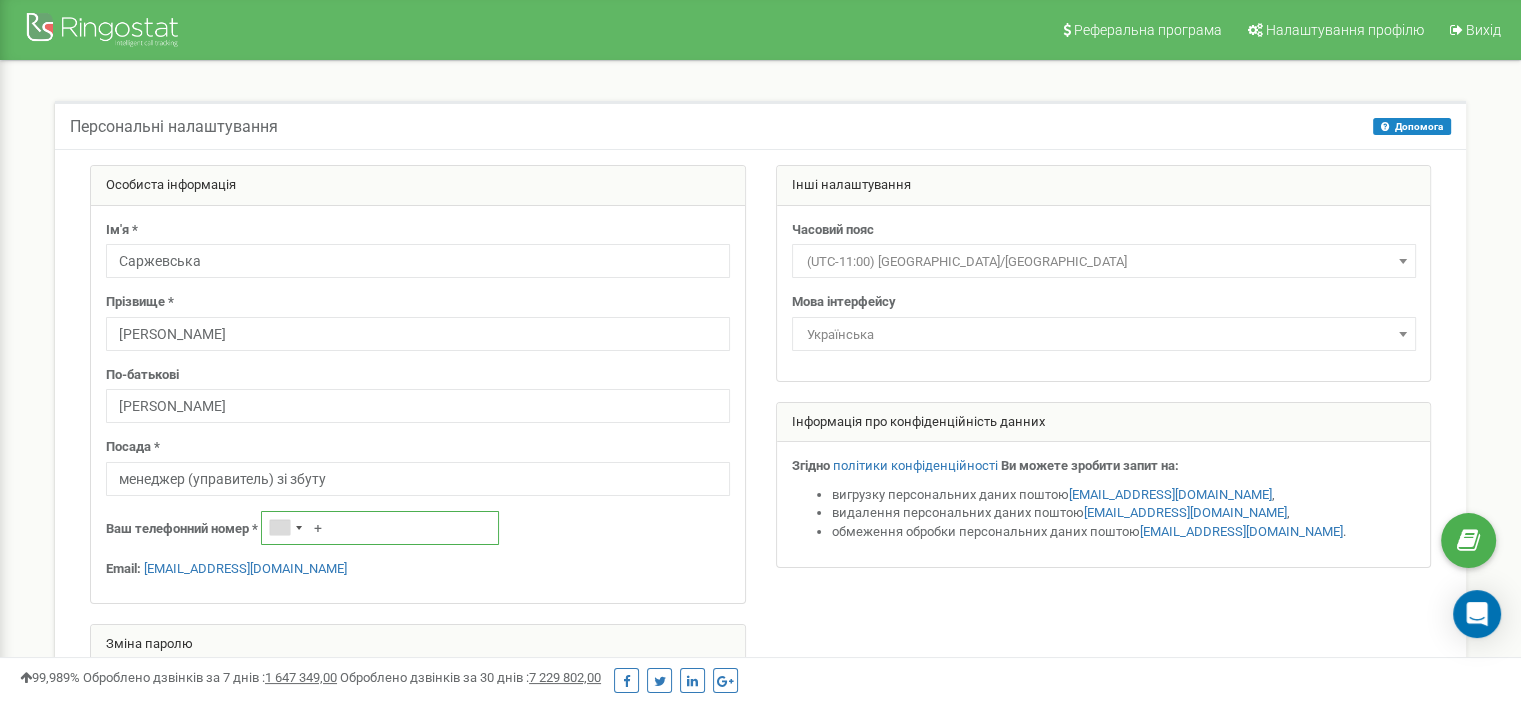 click on "+" at bounding box center (380, 528) 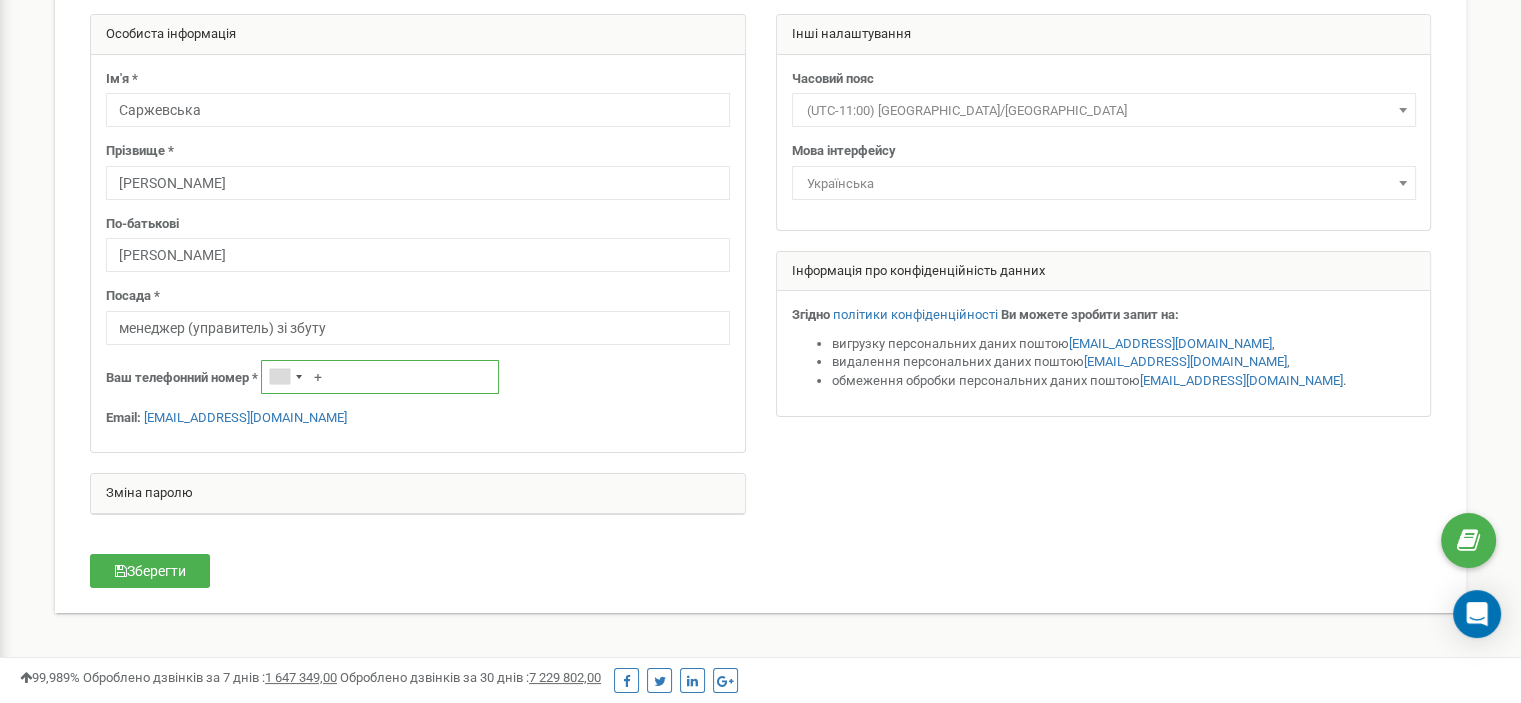scroll, scrollTop: 400, scrollLeft: 0, axis: vertical 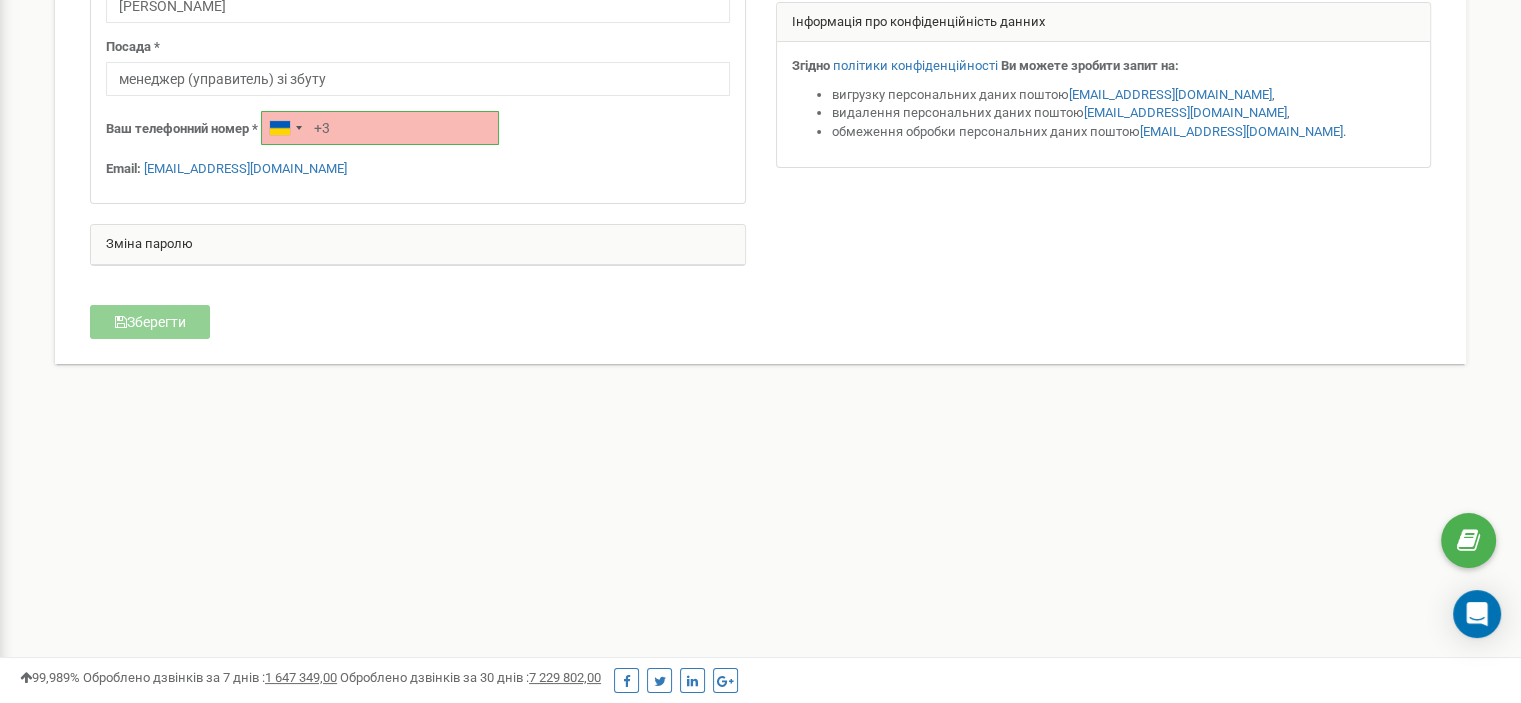 type on "+" 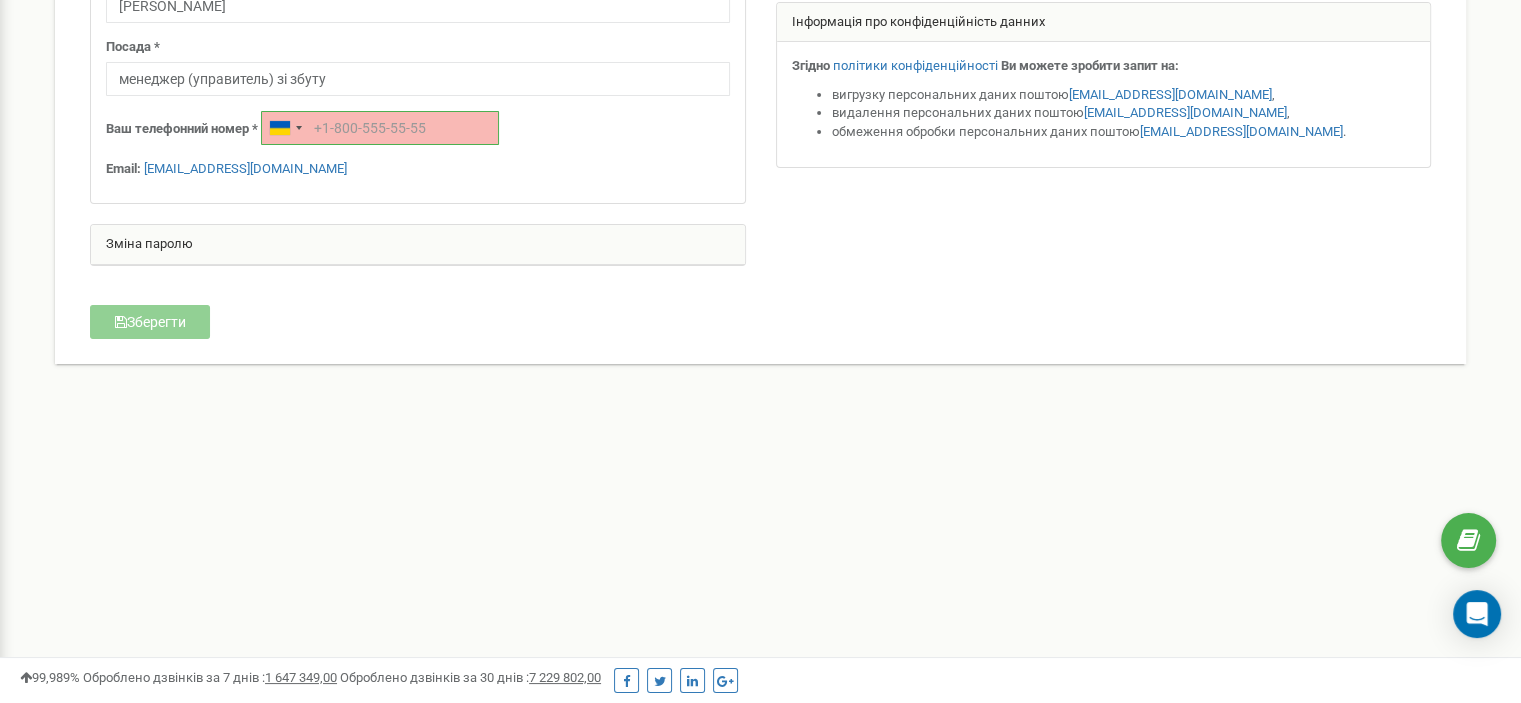 type 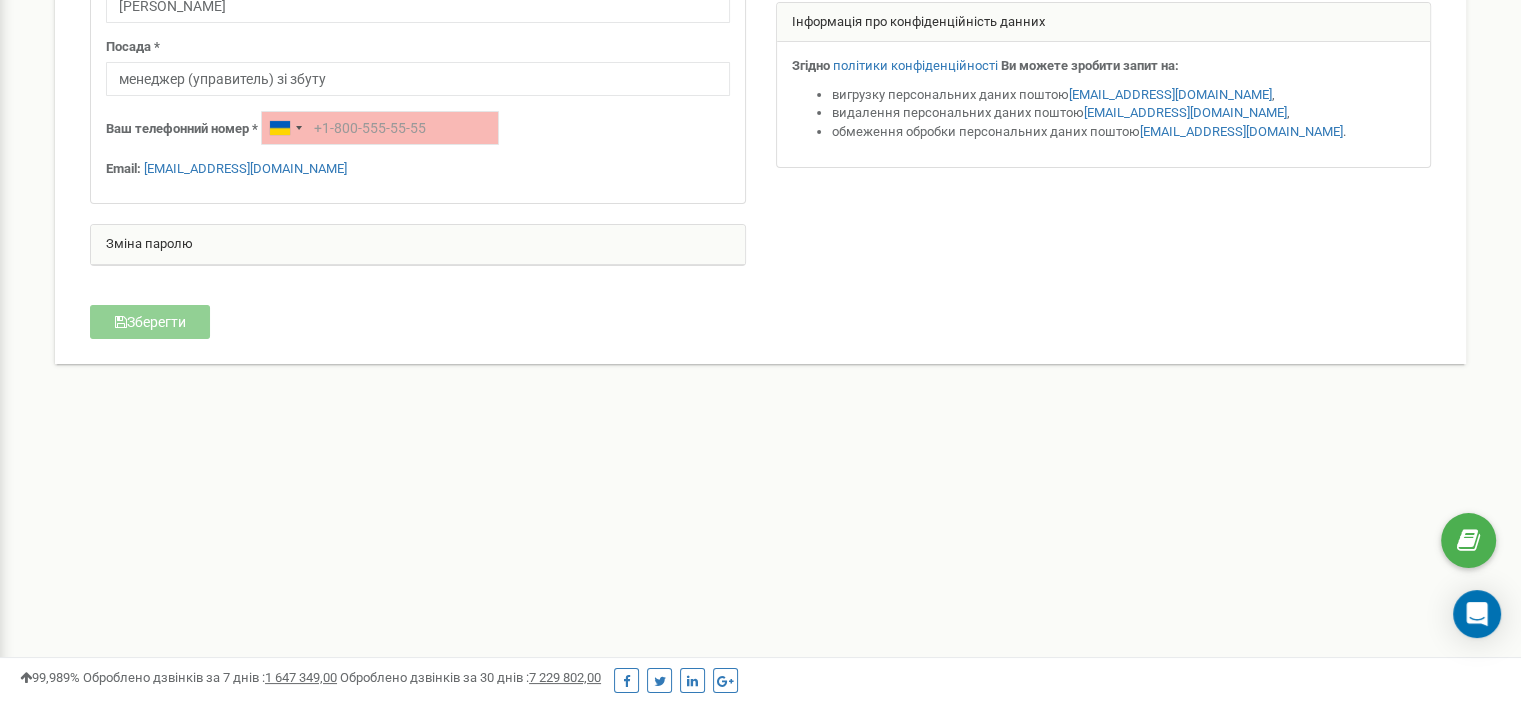 click on "Зміна паролю" at bounding box center (418, 245) 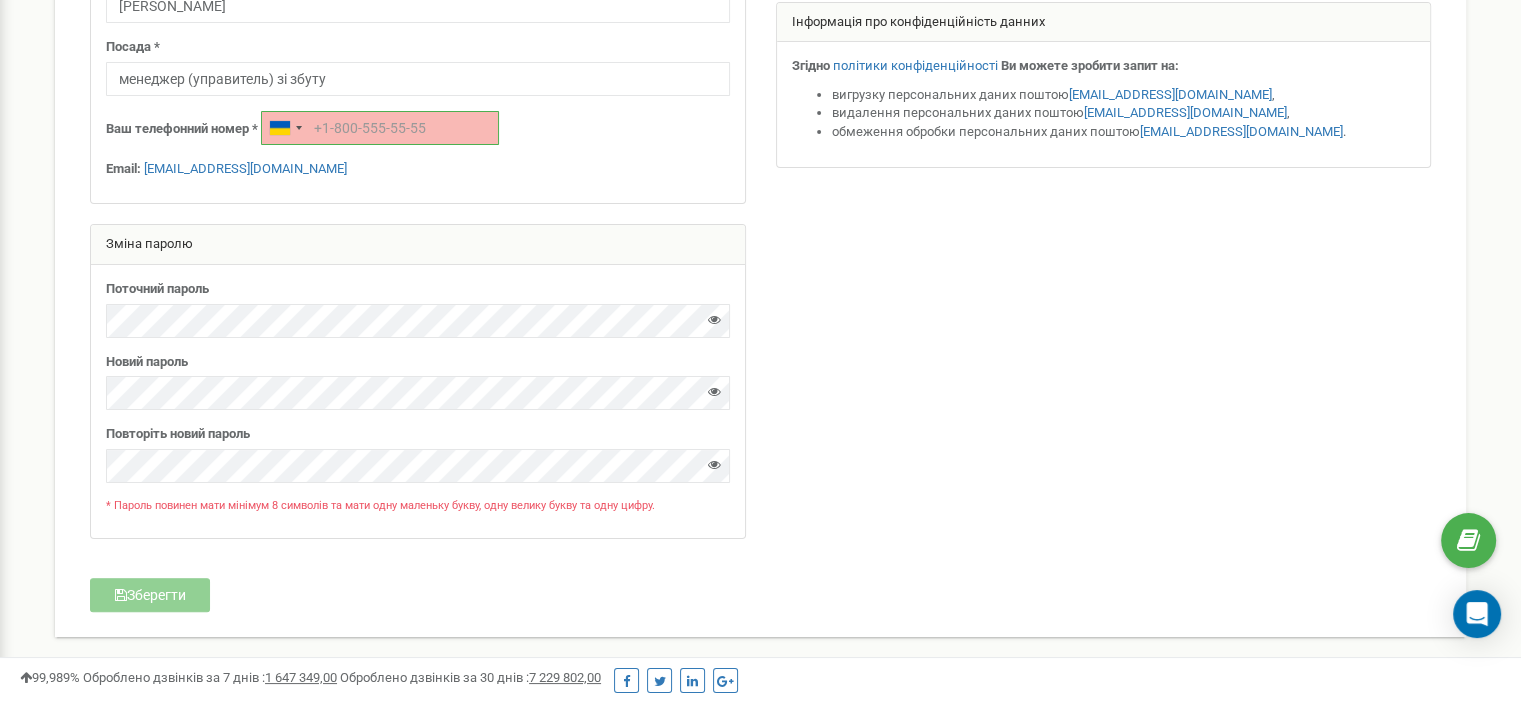 click at bounding box center (380, 128) 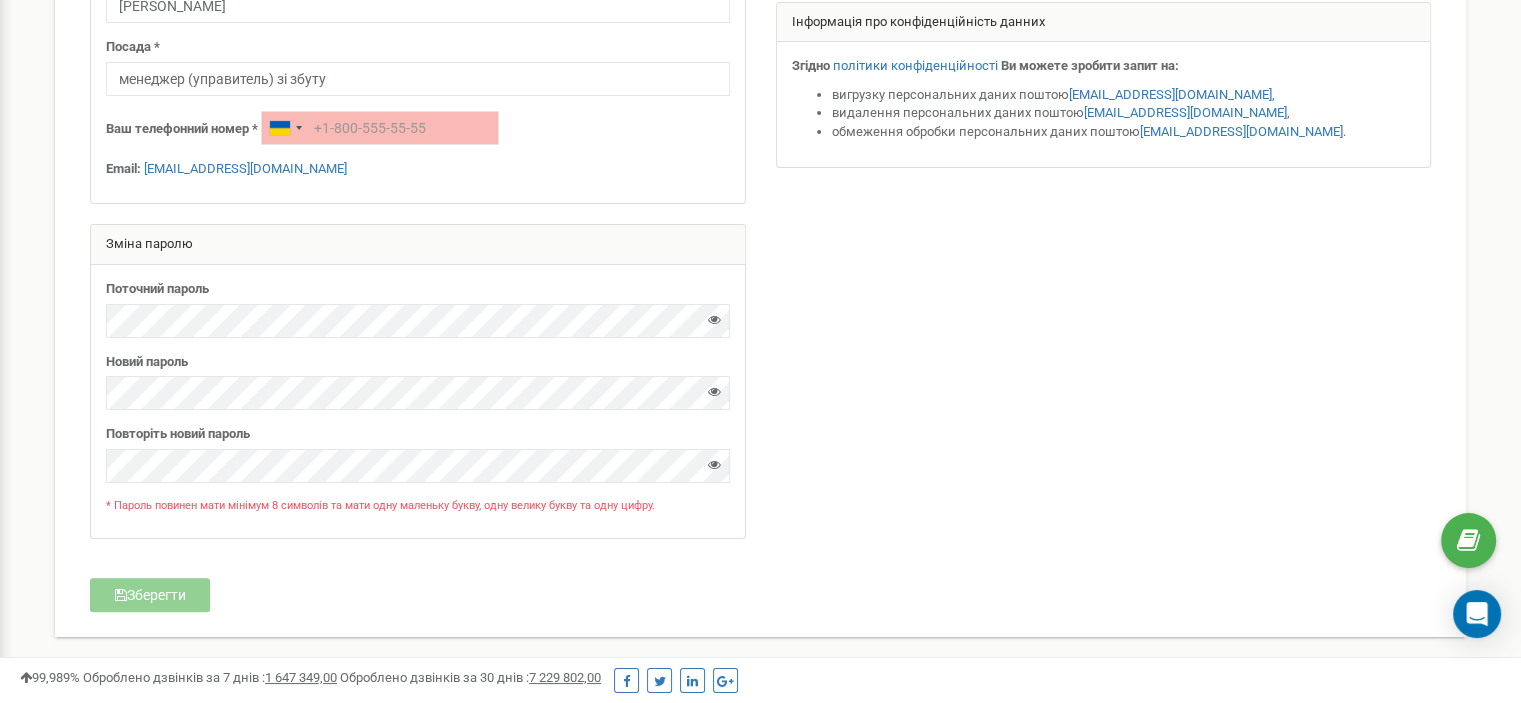 click on "Ваш телефонний номер *" at bounding box center (182, 129) 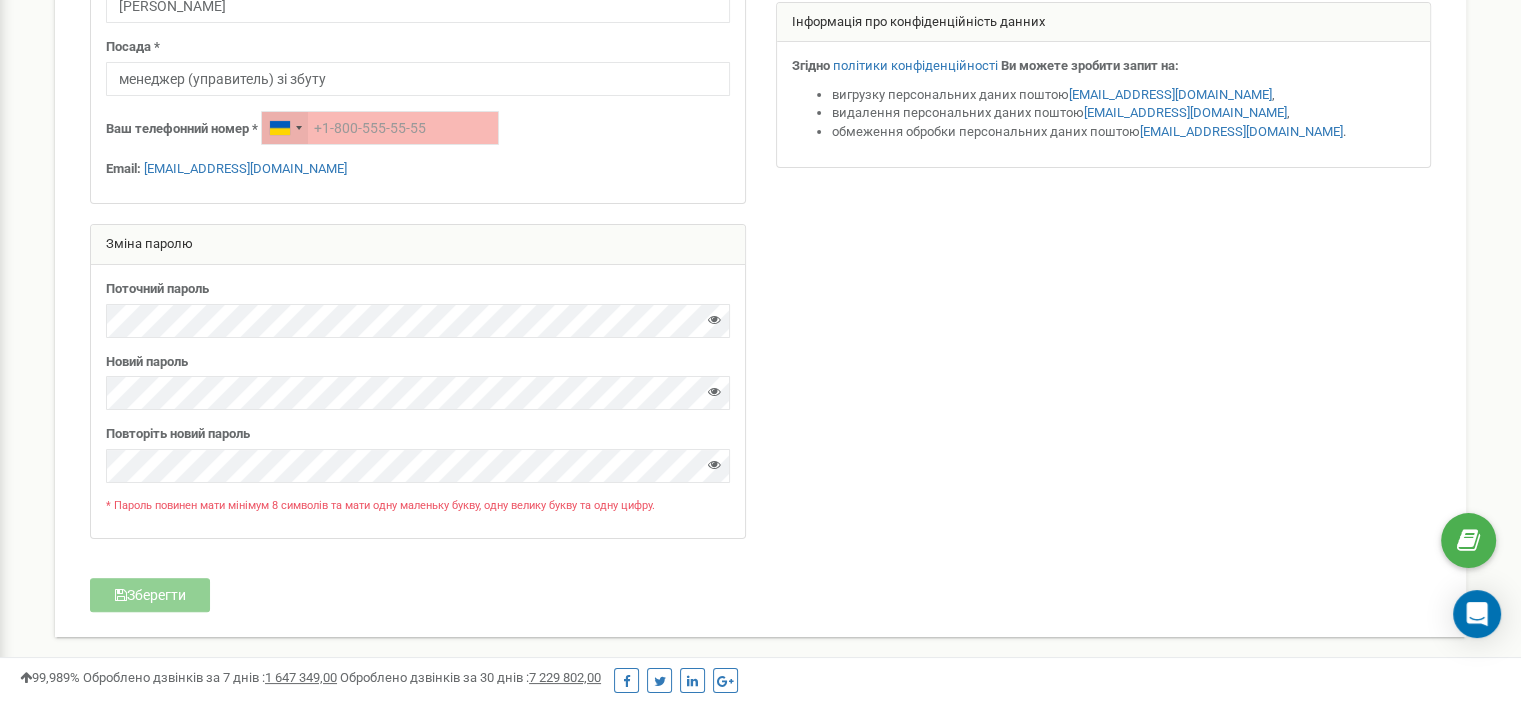 click at bounding box center (280, 128) 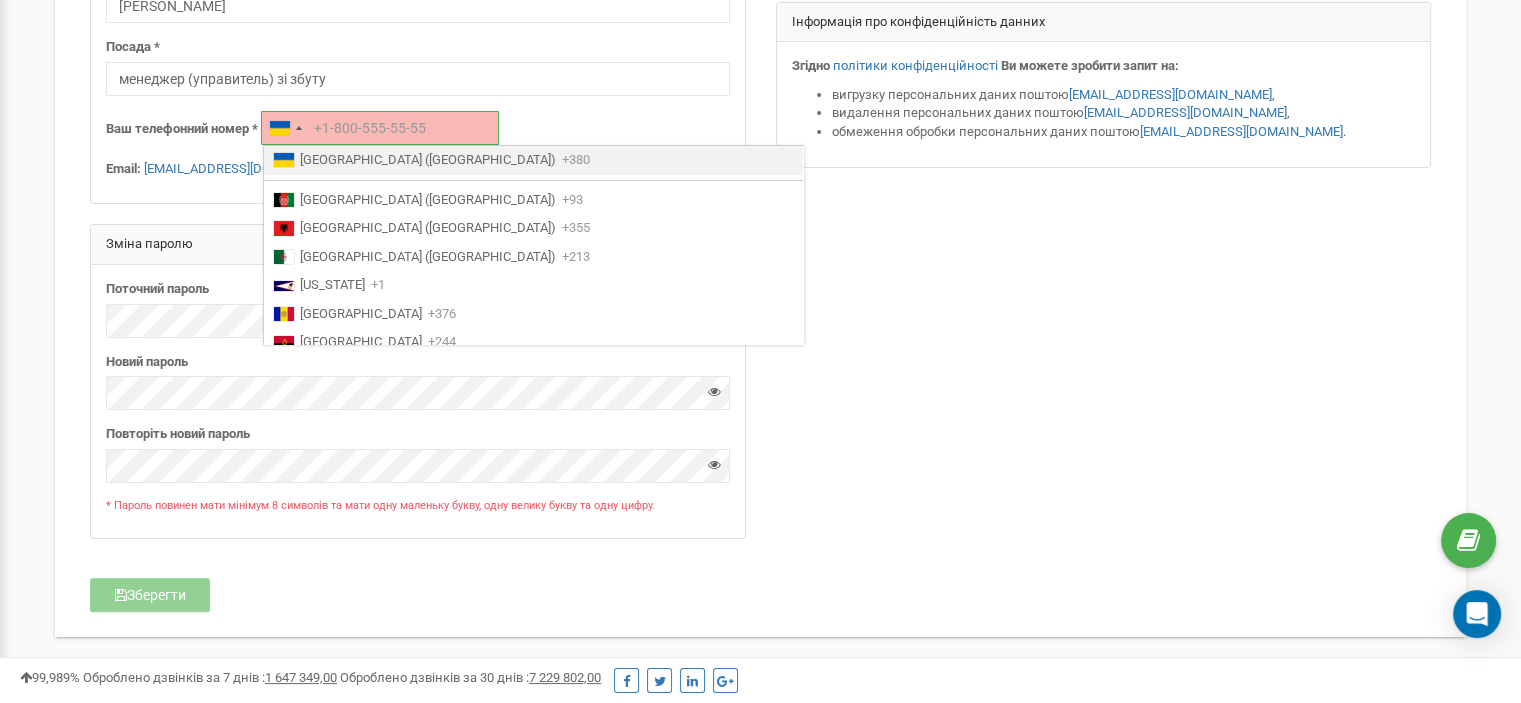 click at bounding box center [380, 128] 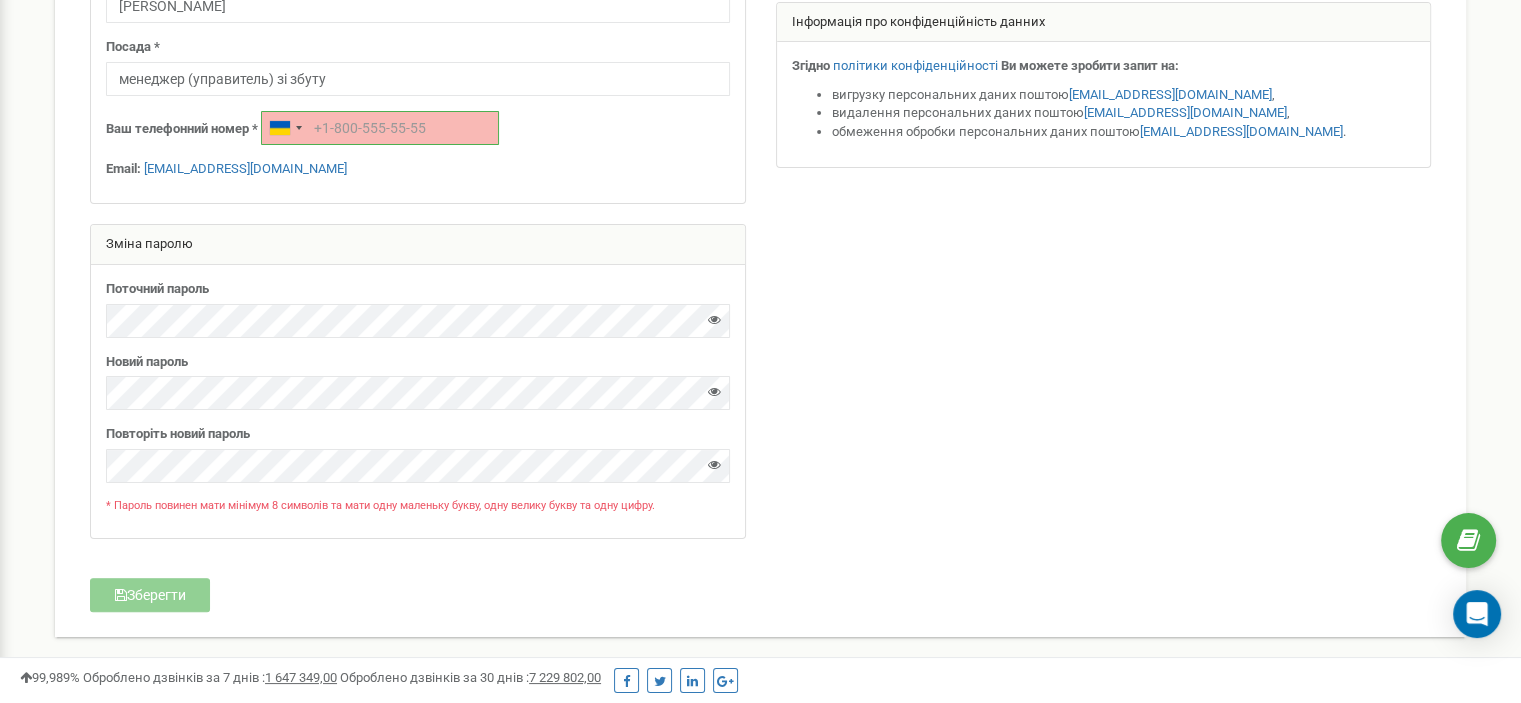 click at bounding box center [380, 128] 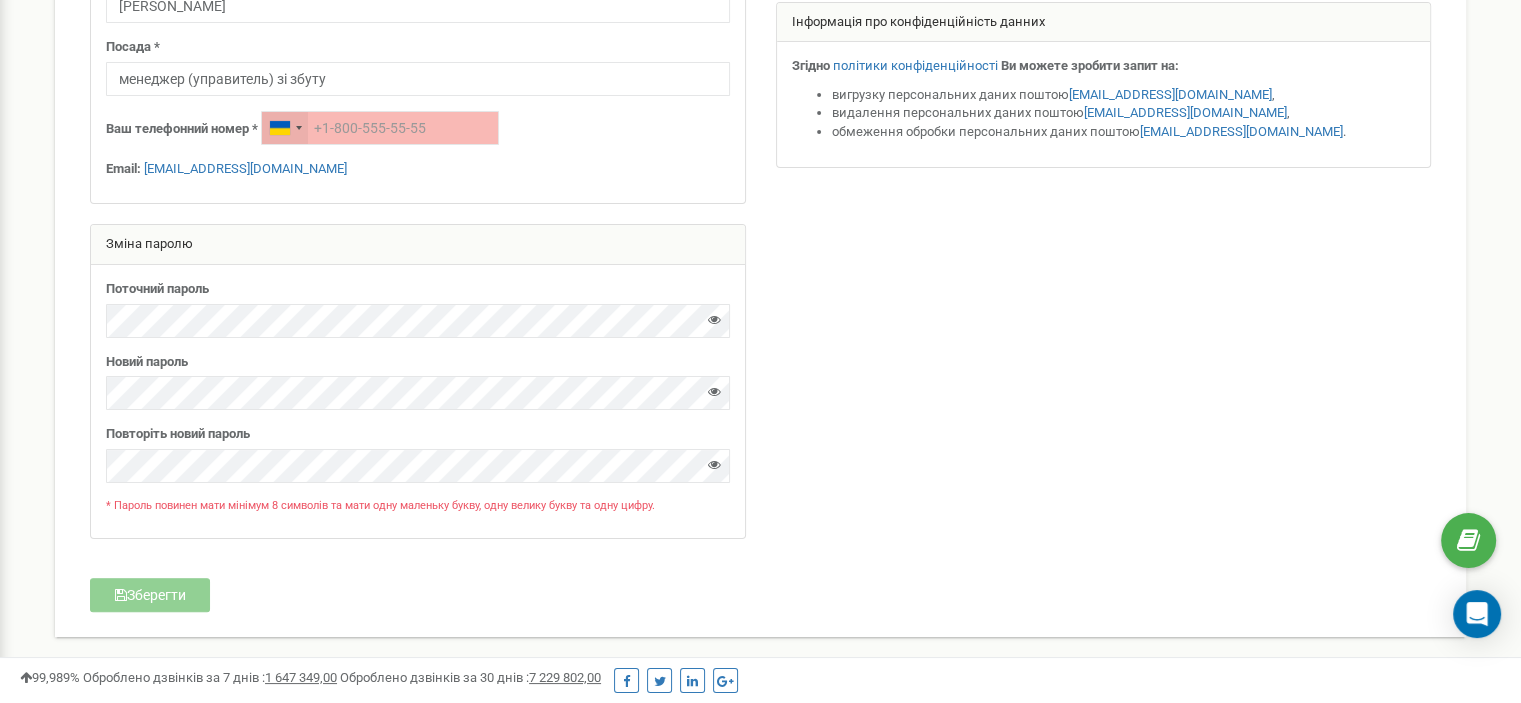 click at bounding box center [285, 128] 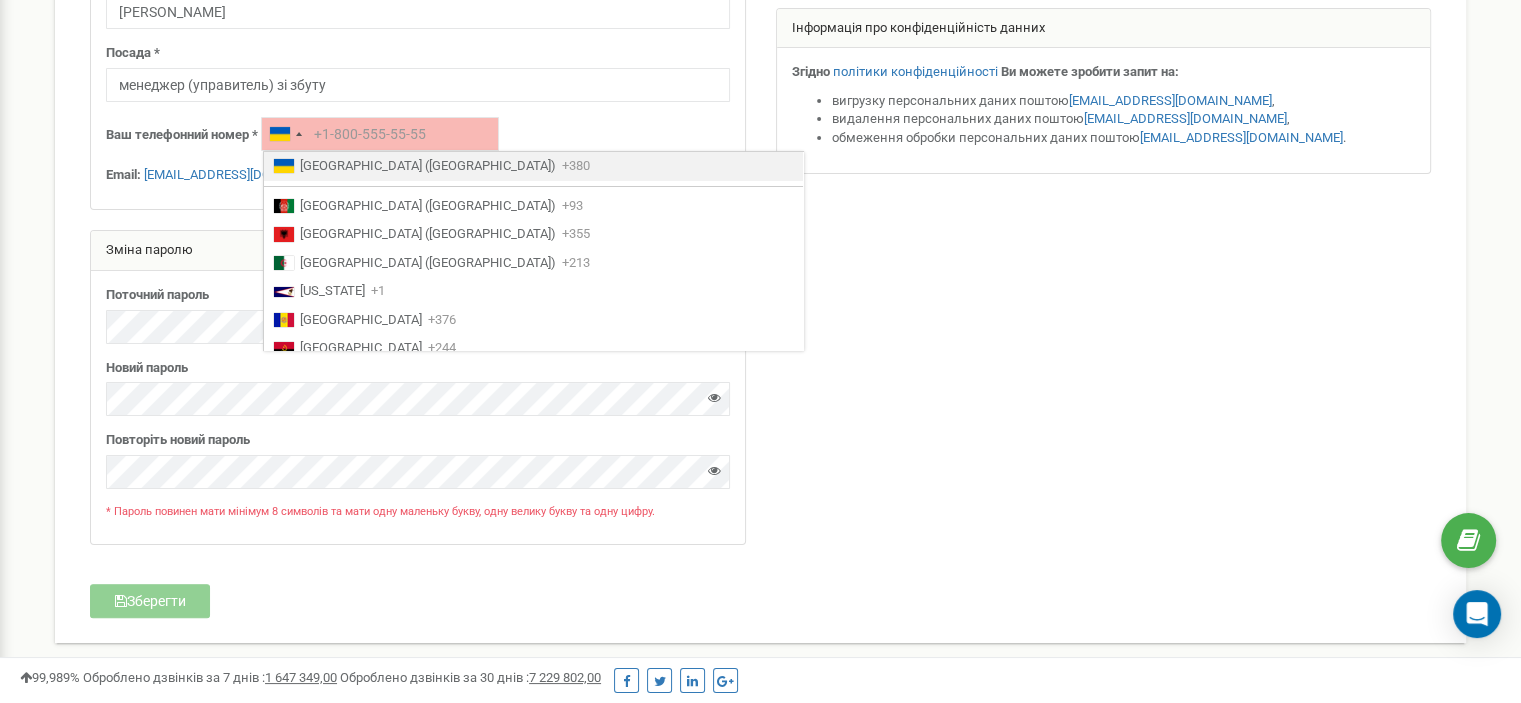 scroll, scrollTop: 0, scrollLeft: 0, axis: both 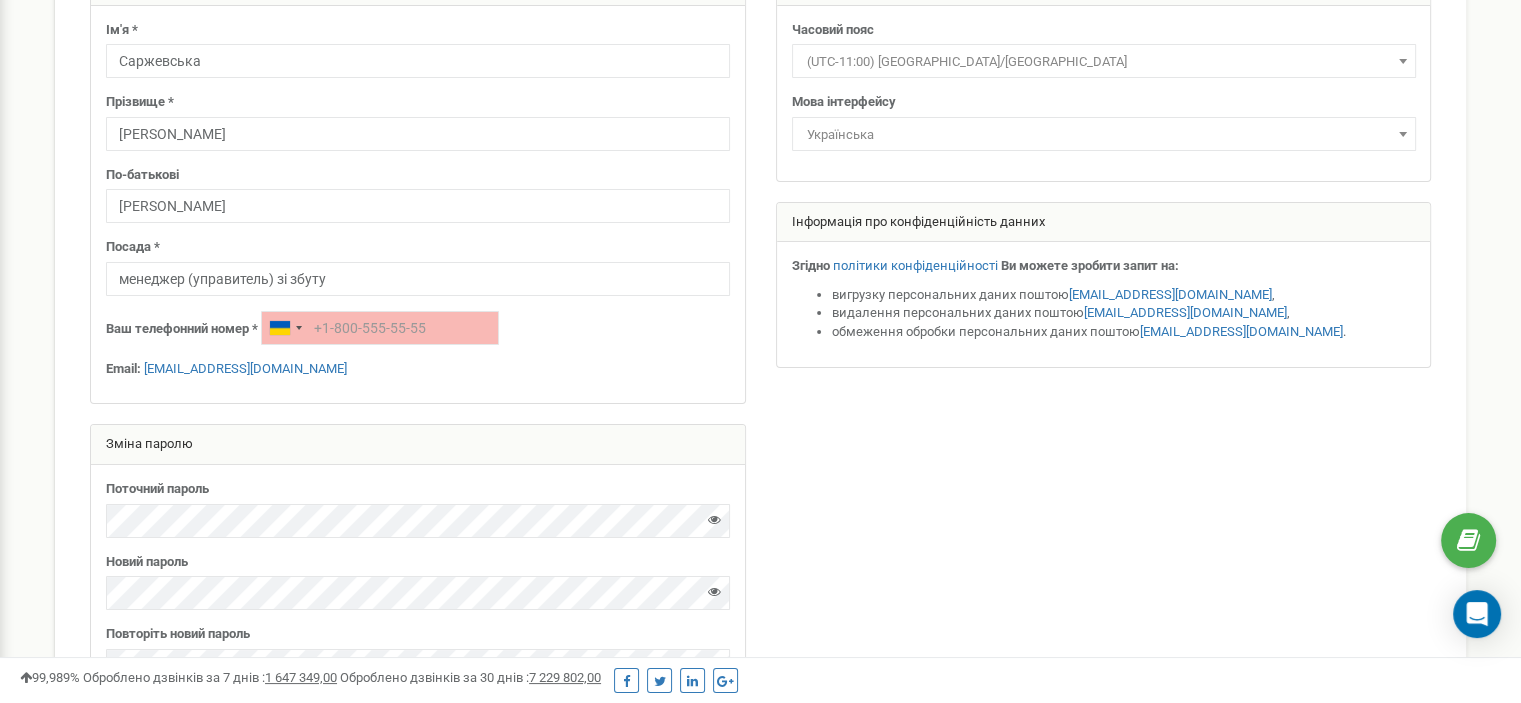 click on "Ім'я *
Саржевська
Прізвище *
Єлизавета
По-батькові
Григорівна
Посада *
менеджер (управитель) зі збуту
Ваш телефонний номер *
Email:" at bounding box center (418, 205) 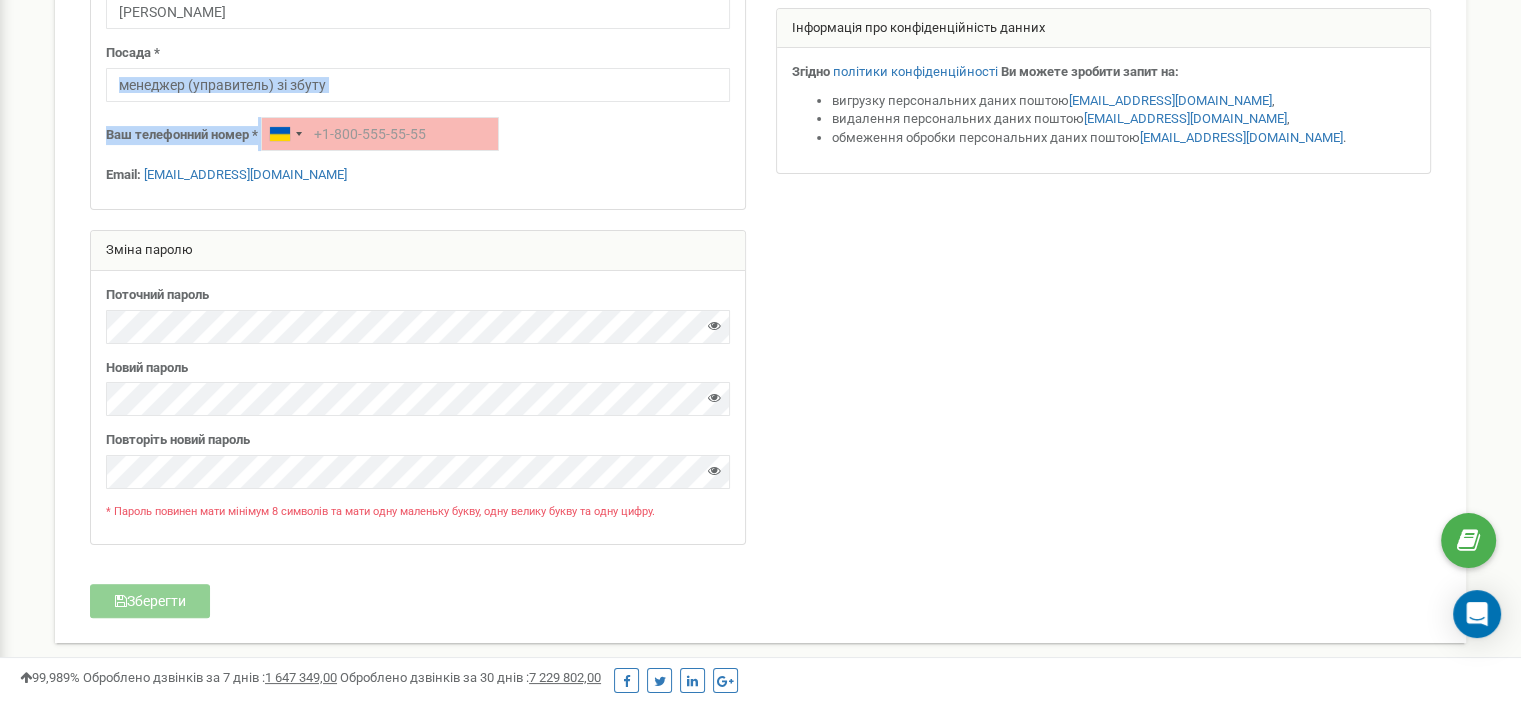 scroll, scrollTop: 496, scrollLeft: 0, axis: vertical 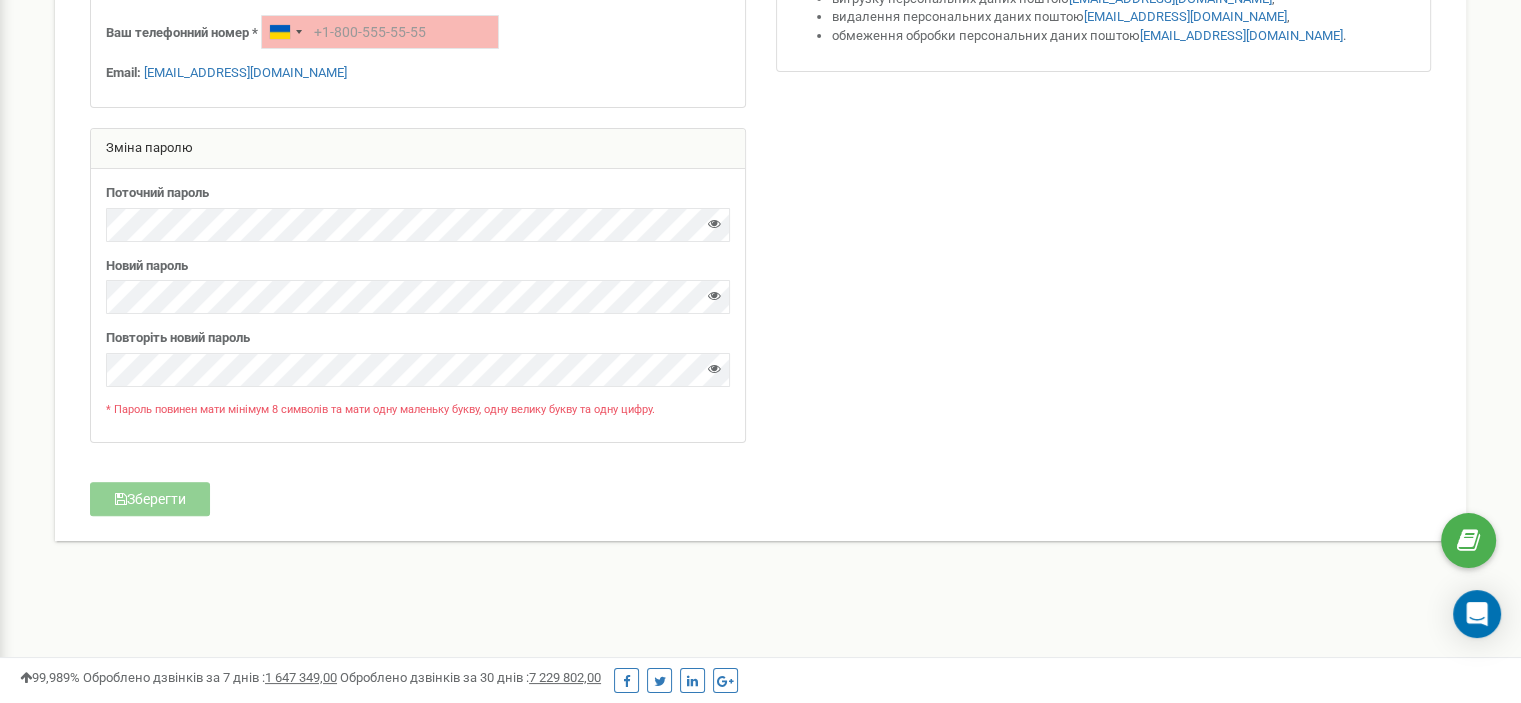 click on "Зміна паролю" at bounding box center [418, 149] 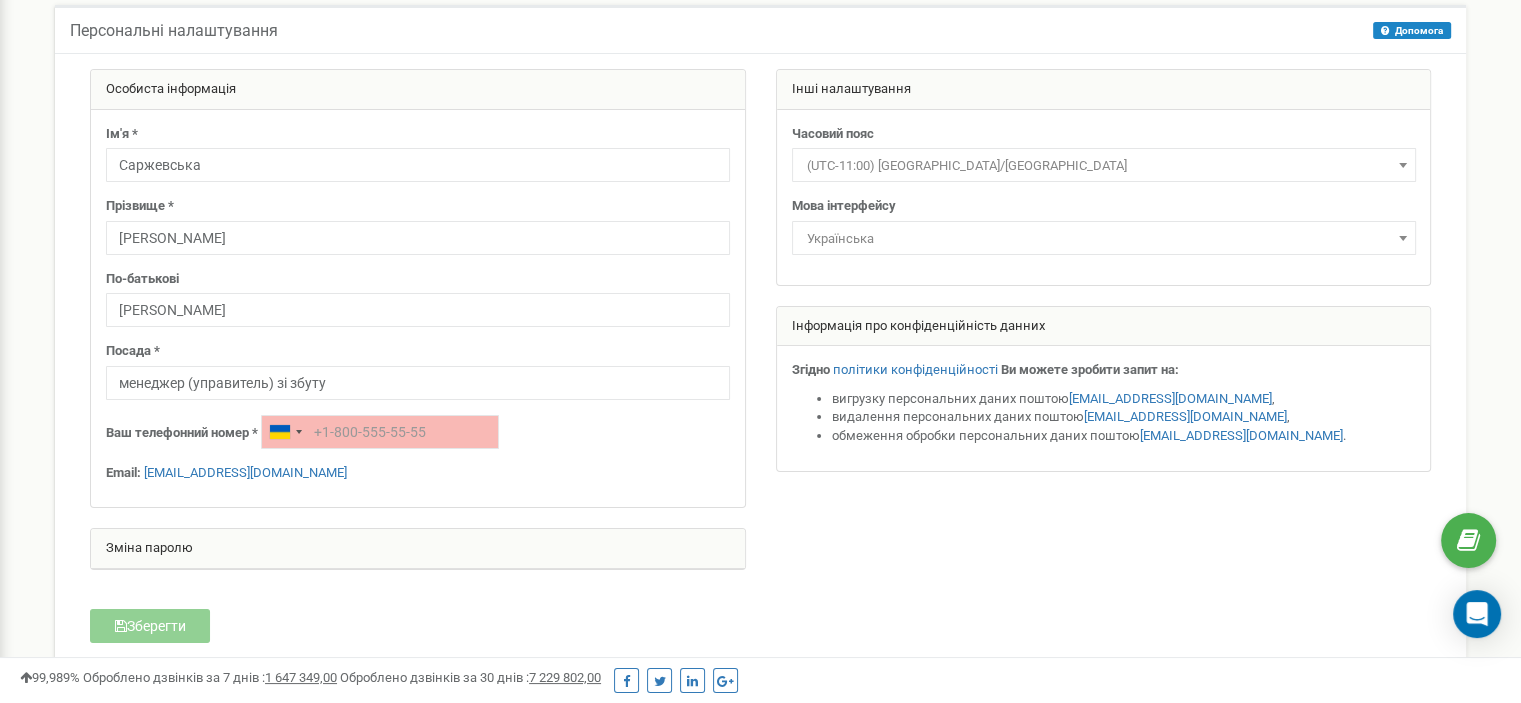 scroll, scrollTop: 0, scrollLeft: 0, axis: both 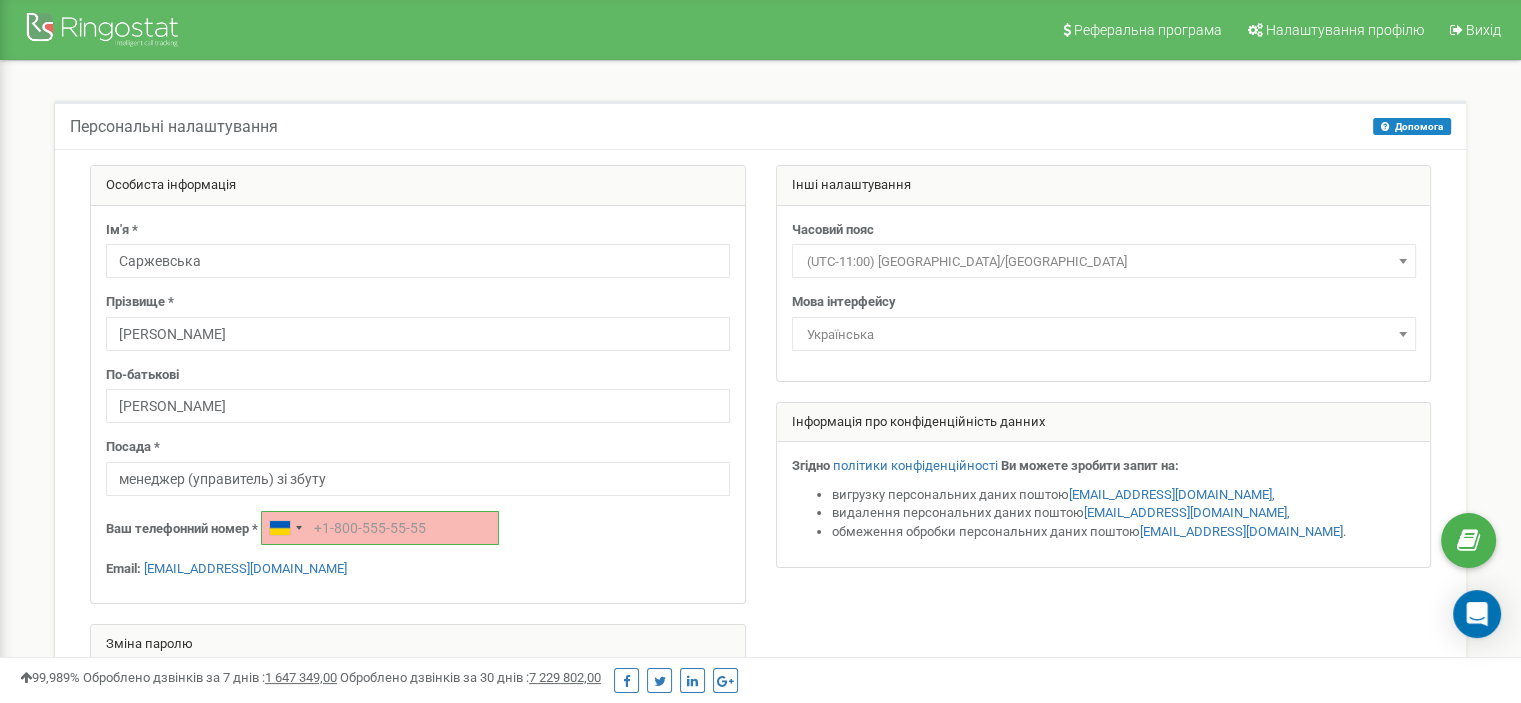 click at bounding box center (380, 528) 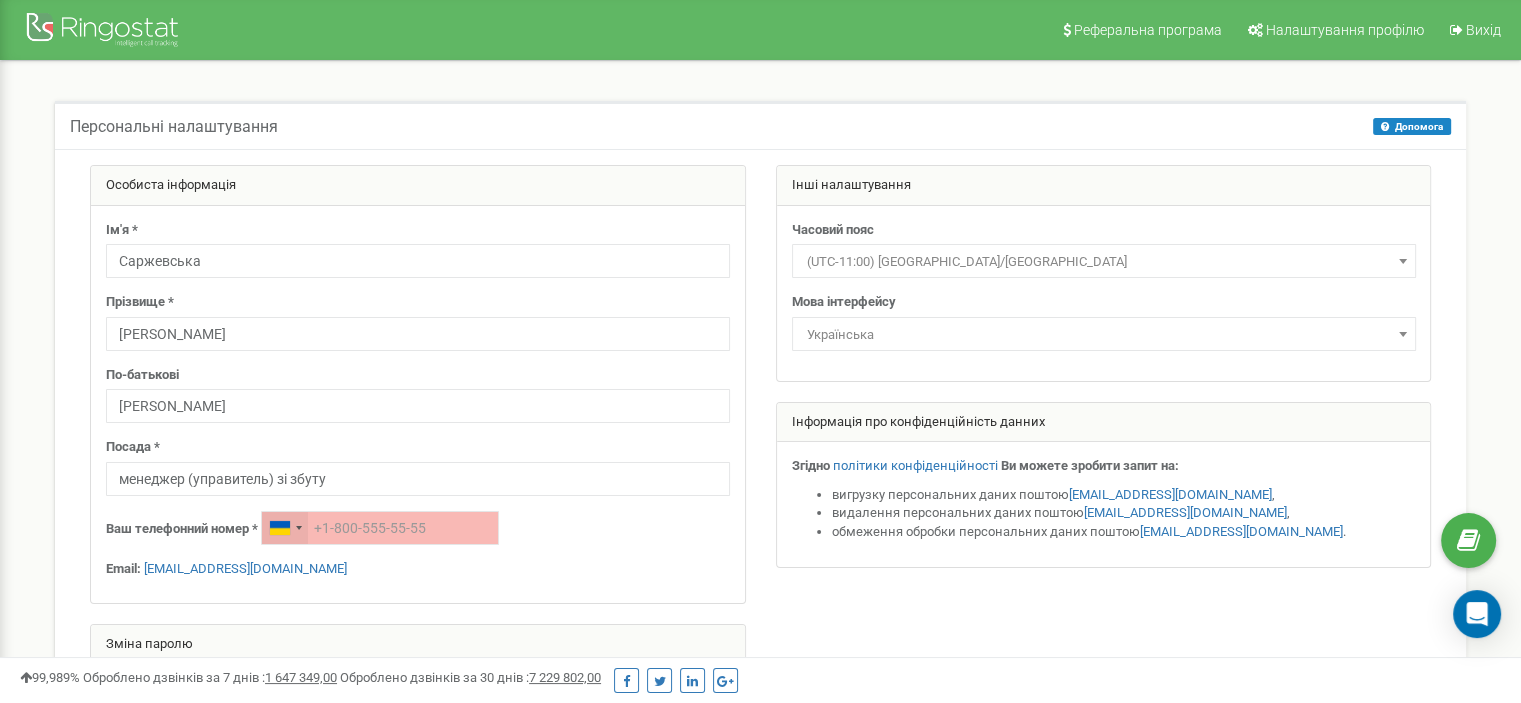 click at bounding box center [285, 528] 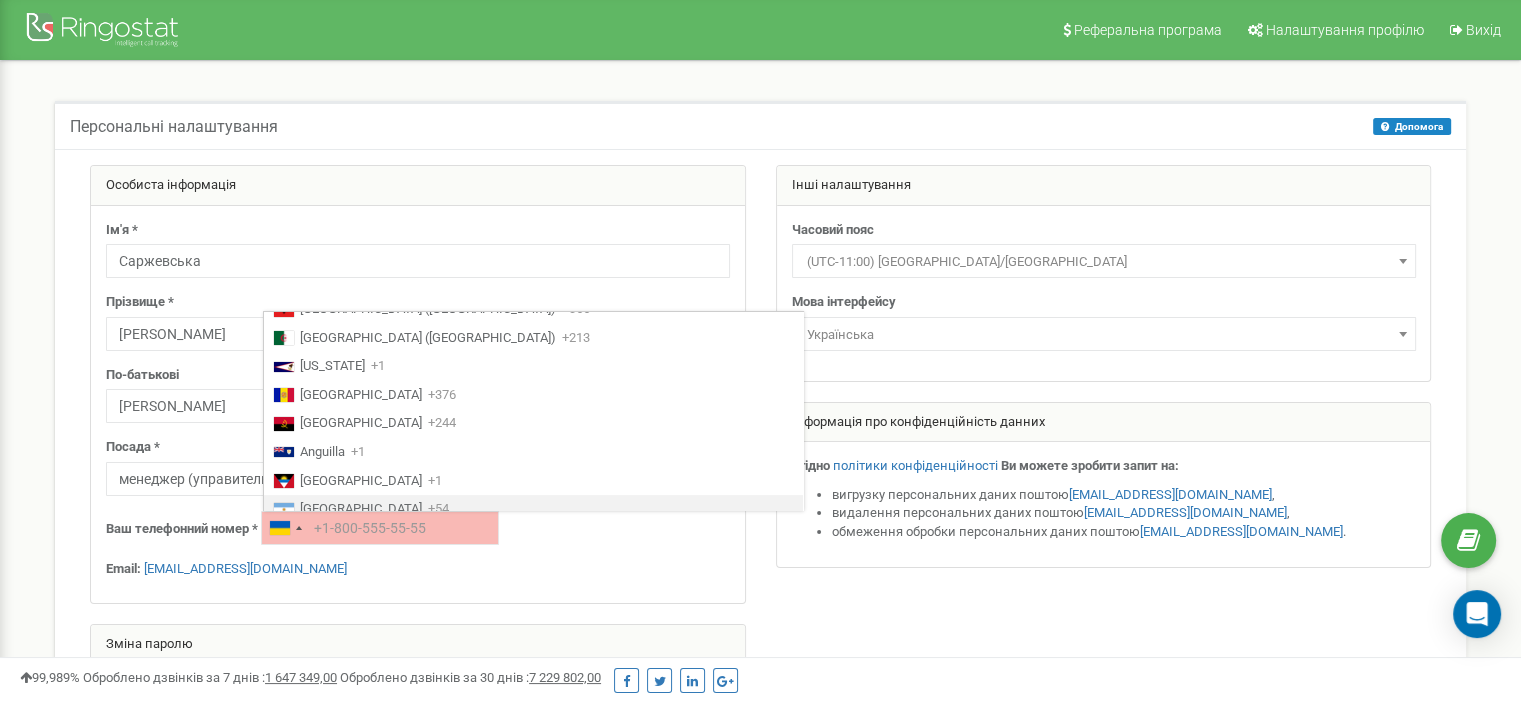 scroll, scrollTop: 0, scrollLeft: 0, axis: both 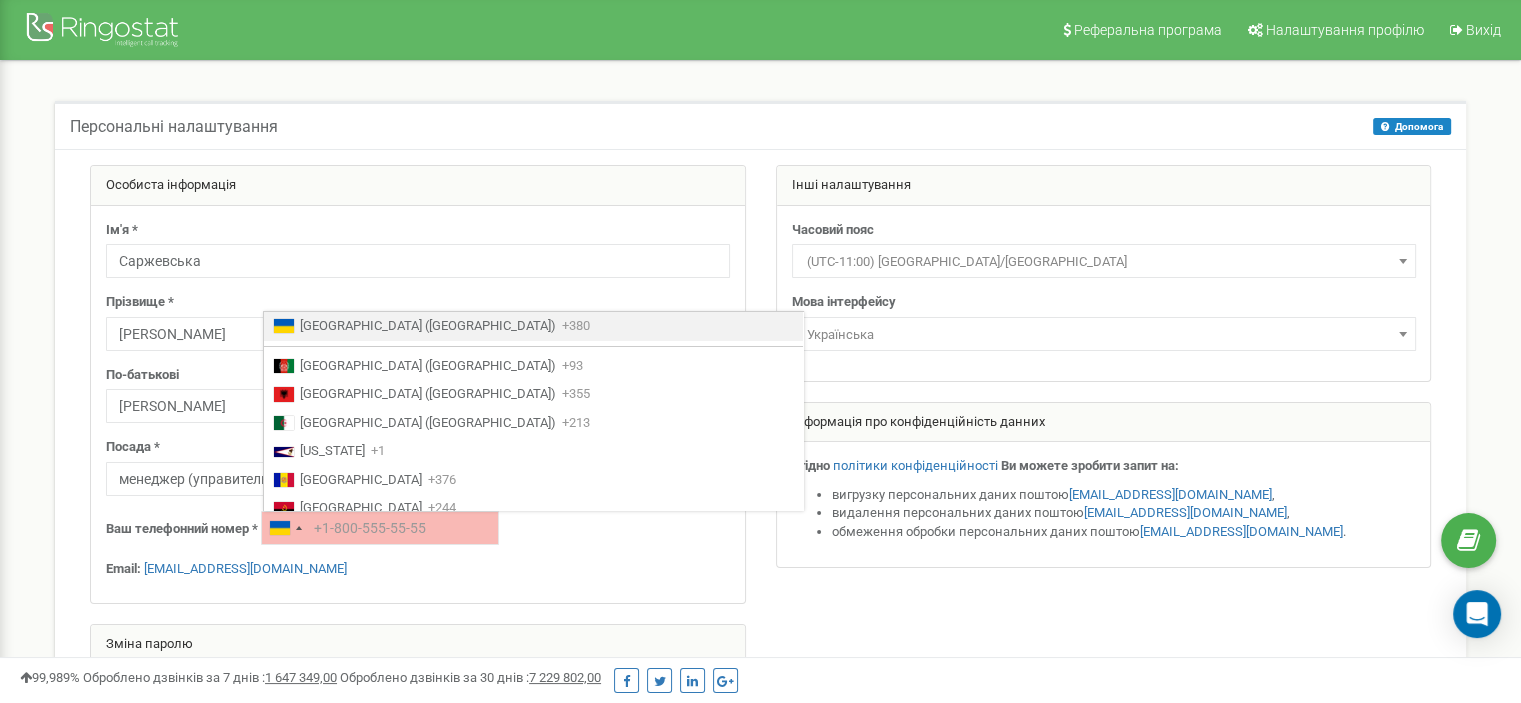 click on "+380" at bounding box center (576, 326) 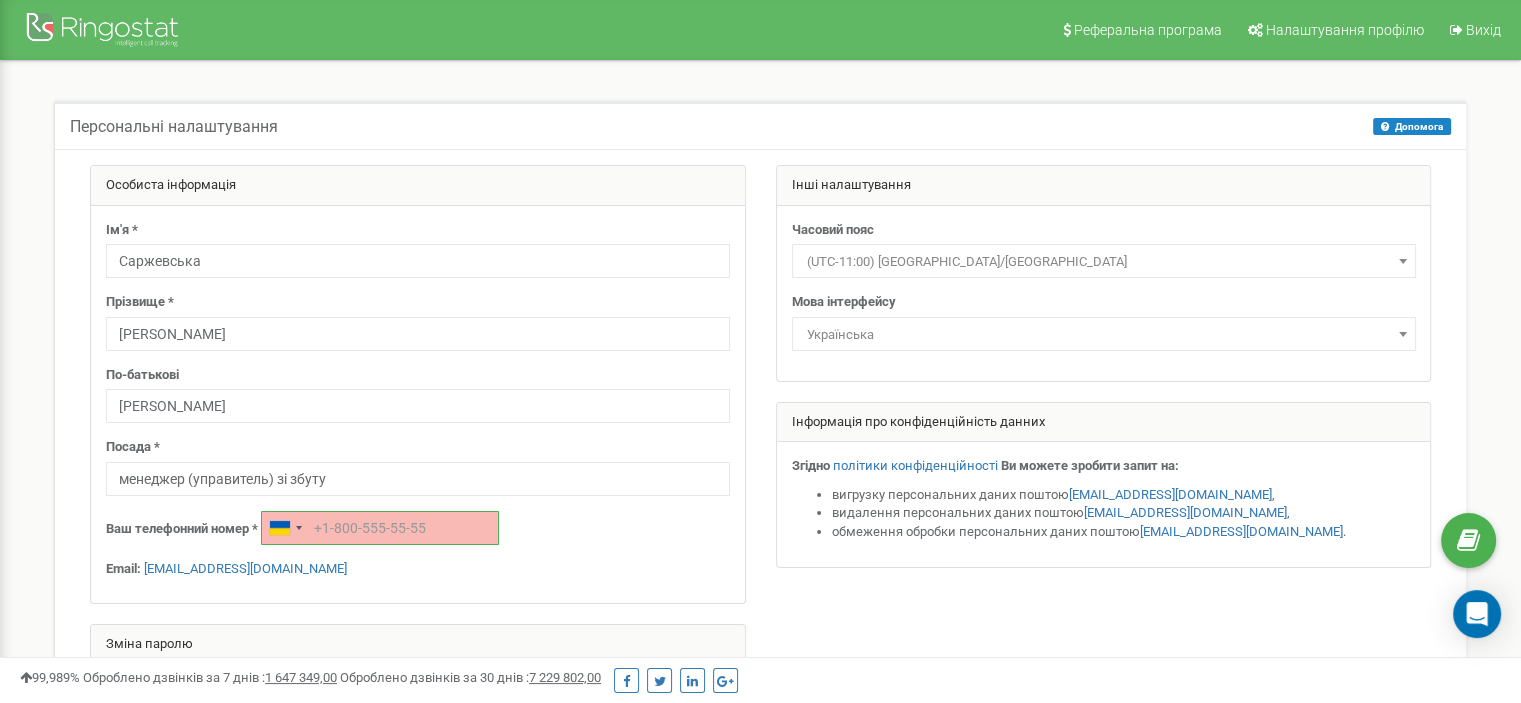 click at bounding box center [380, 528] 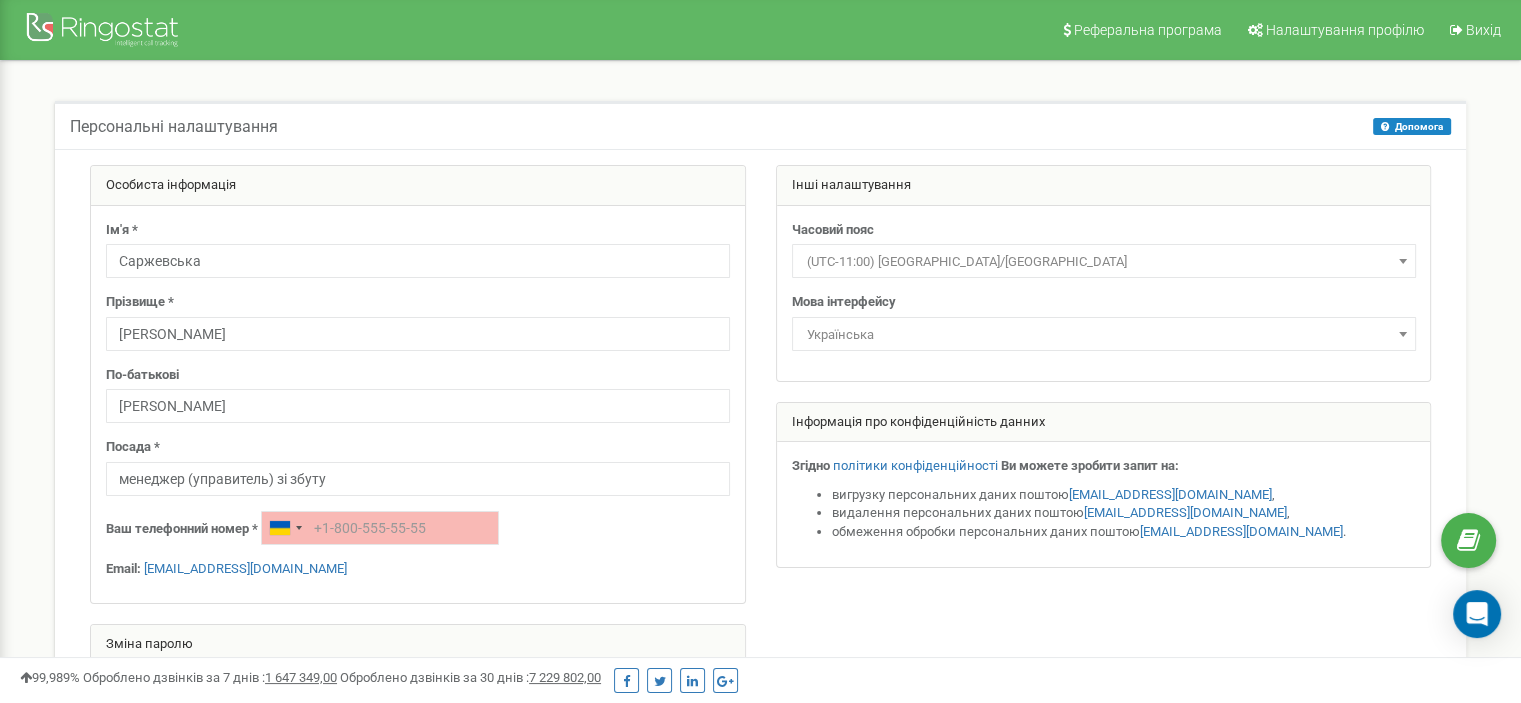 click on "Ваш телефонний номер *" at bounding box center (182, 529) 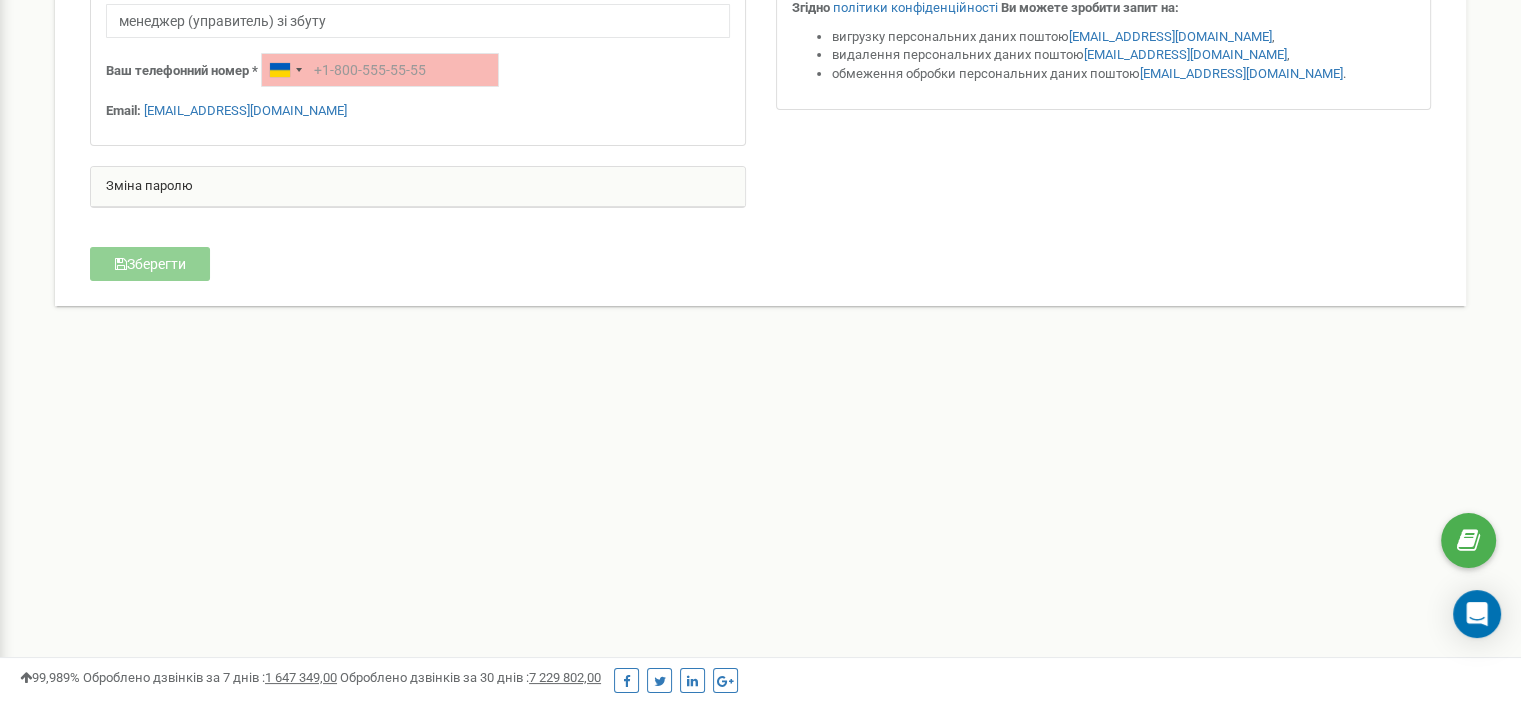 scroll, scrollTop: 496, scrollLeft: 0, axis: vertical 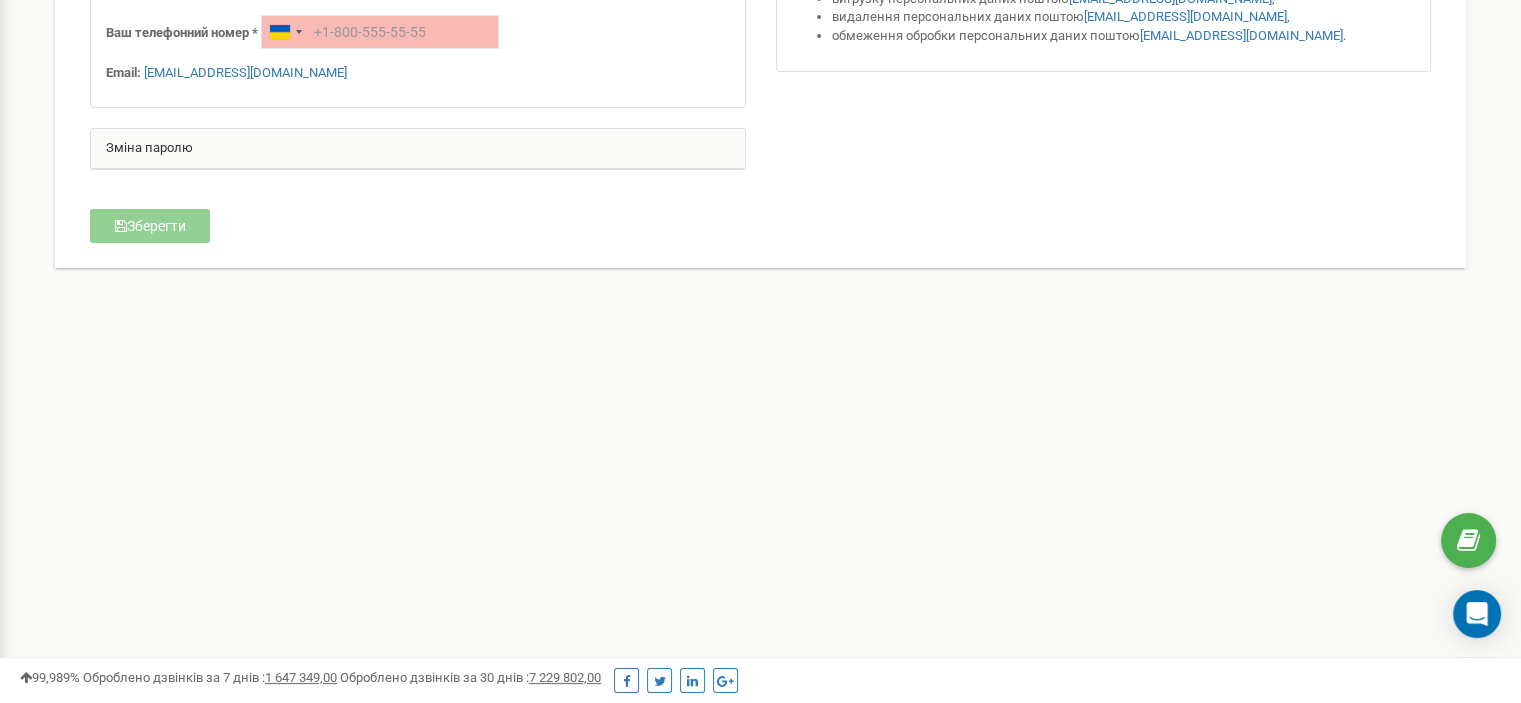 click on "Особиста інформація
Ім'я *
Саржевська
Прізвище *
Єлизавета
По-батькові
Григорівна
Посада *
менеджер (управитель) зі збуту" at bounding box center [418, -71] 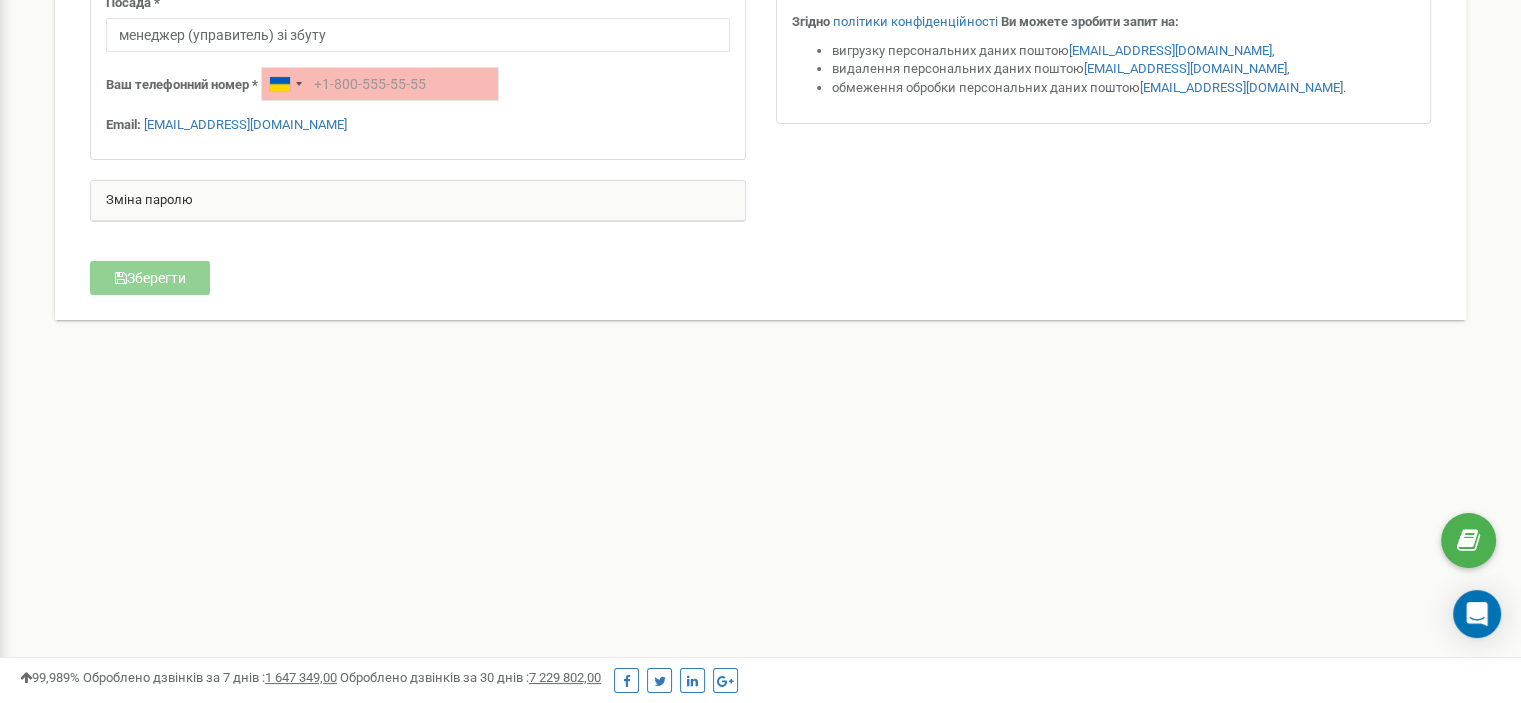 scroll, scrollTop: 0, scrollLeft: 0, axis: both 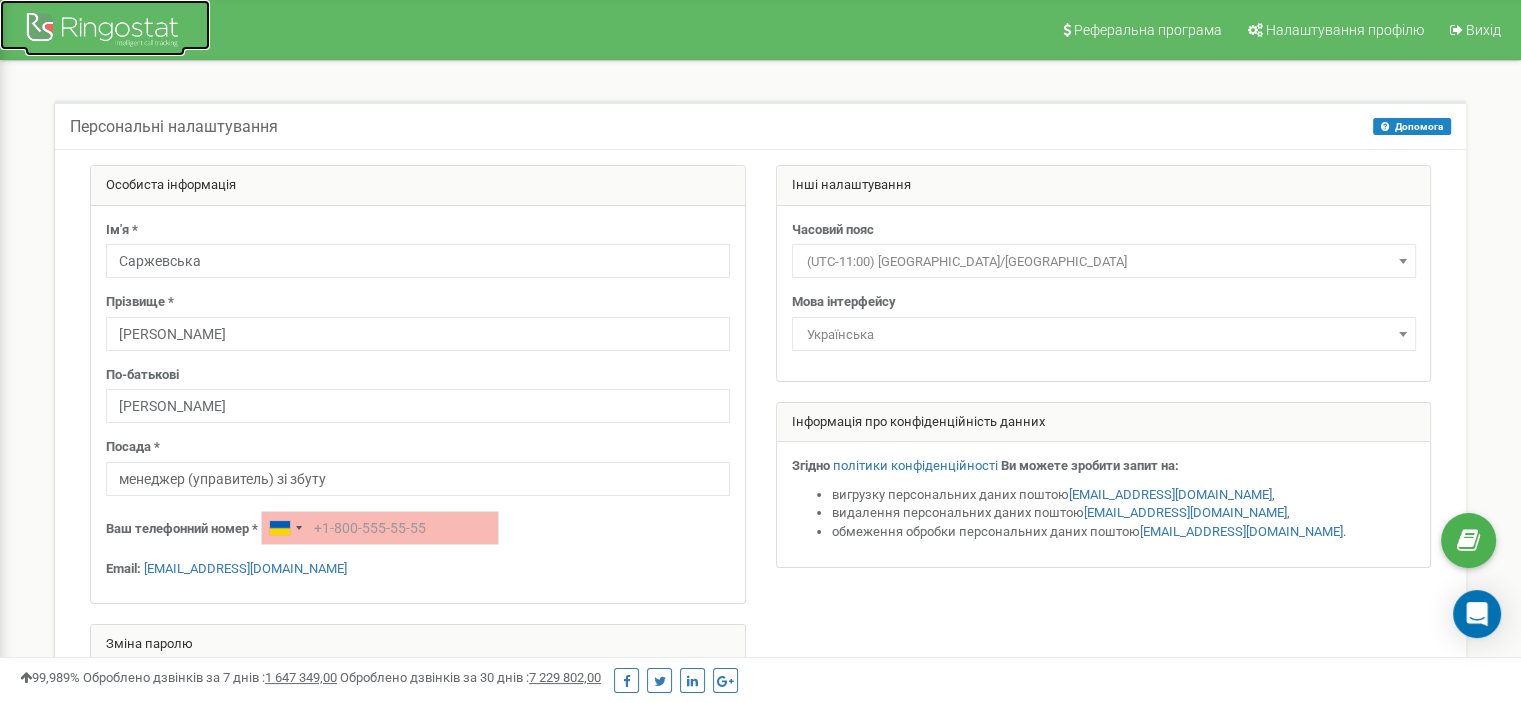 click at bounding box center [105, 32] 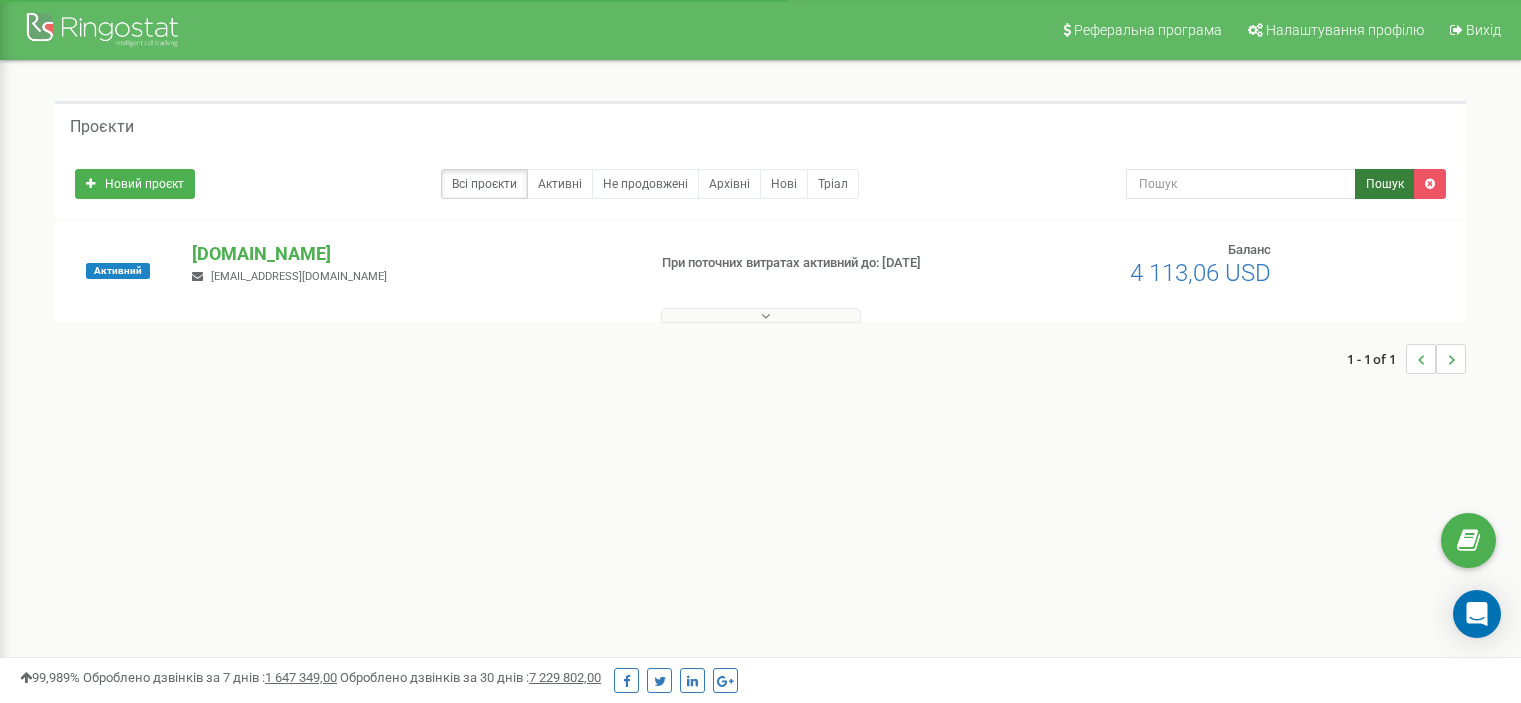 scroll, scrollTop: 0, scrollLeft: 0, axis: both 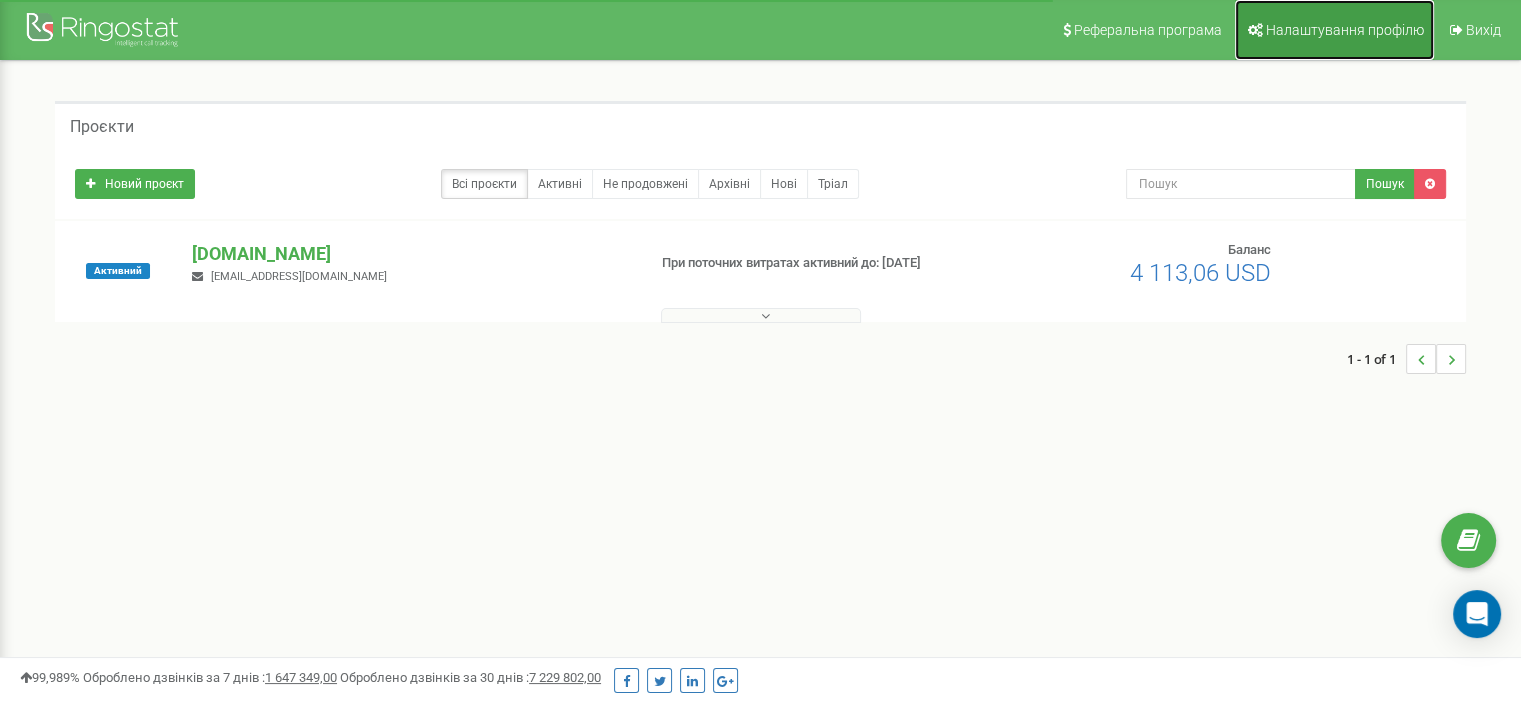 click on "Налаштування профілю" at bounding box center (1334, 30) 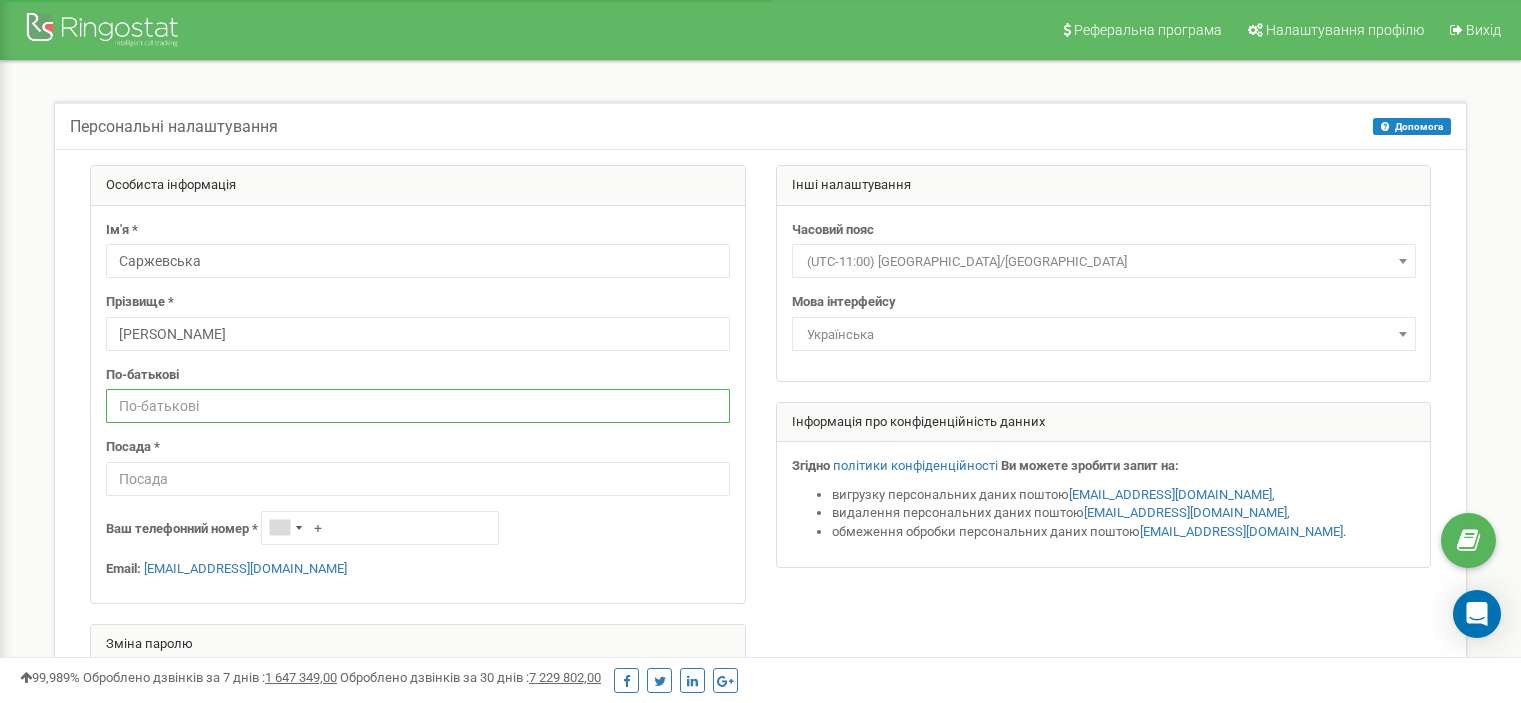 scroll, scrollTop: 0, scrollLeft: 0, axis: both 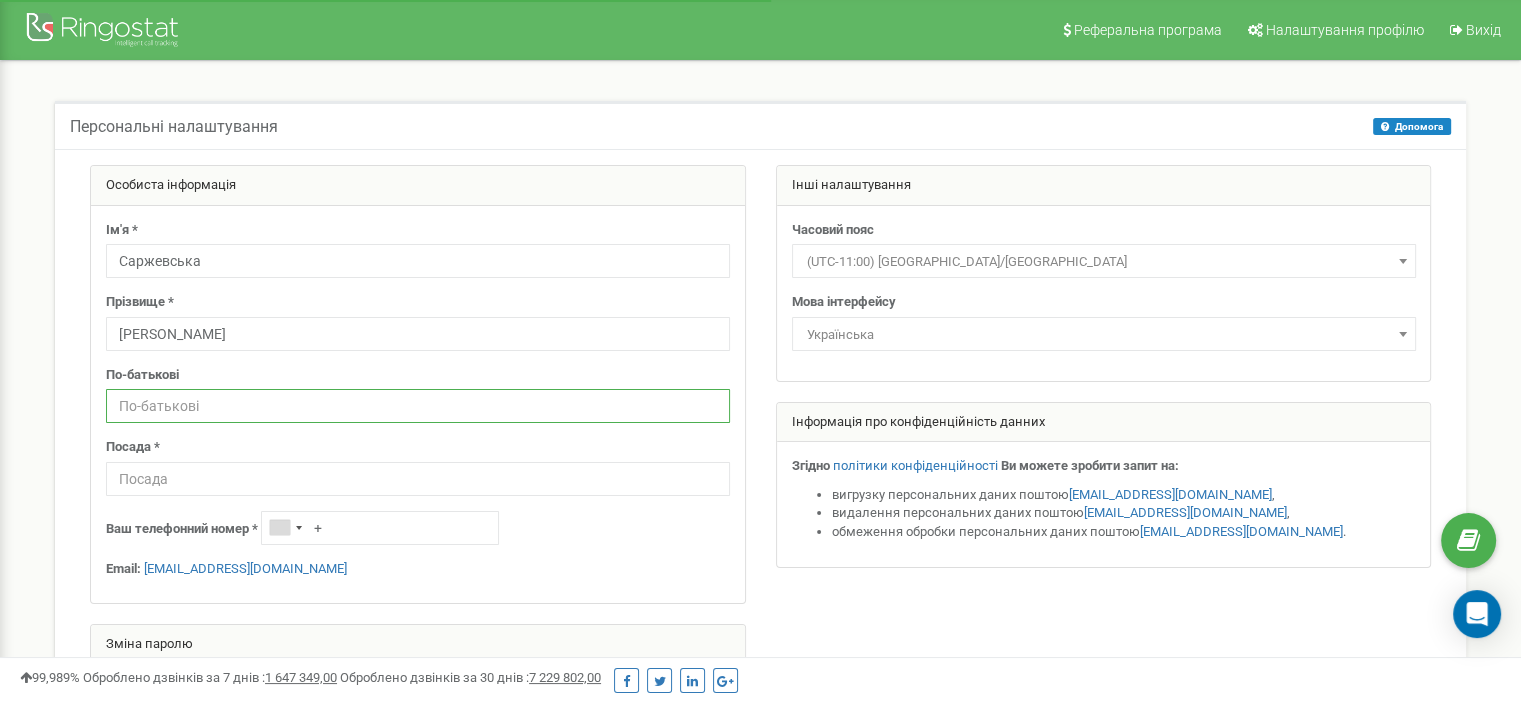 click at bounding box center [418, 406] 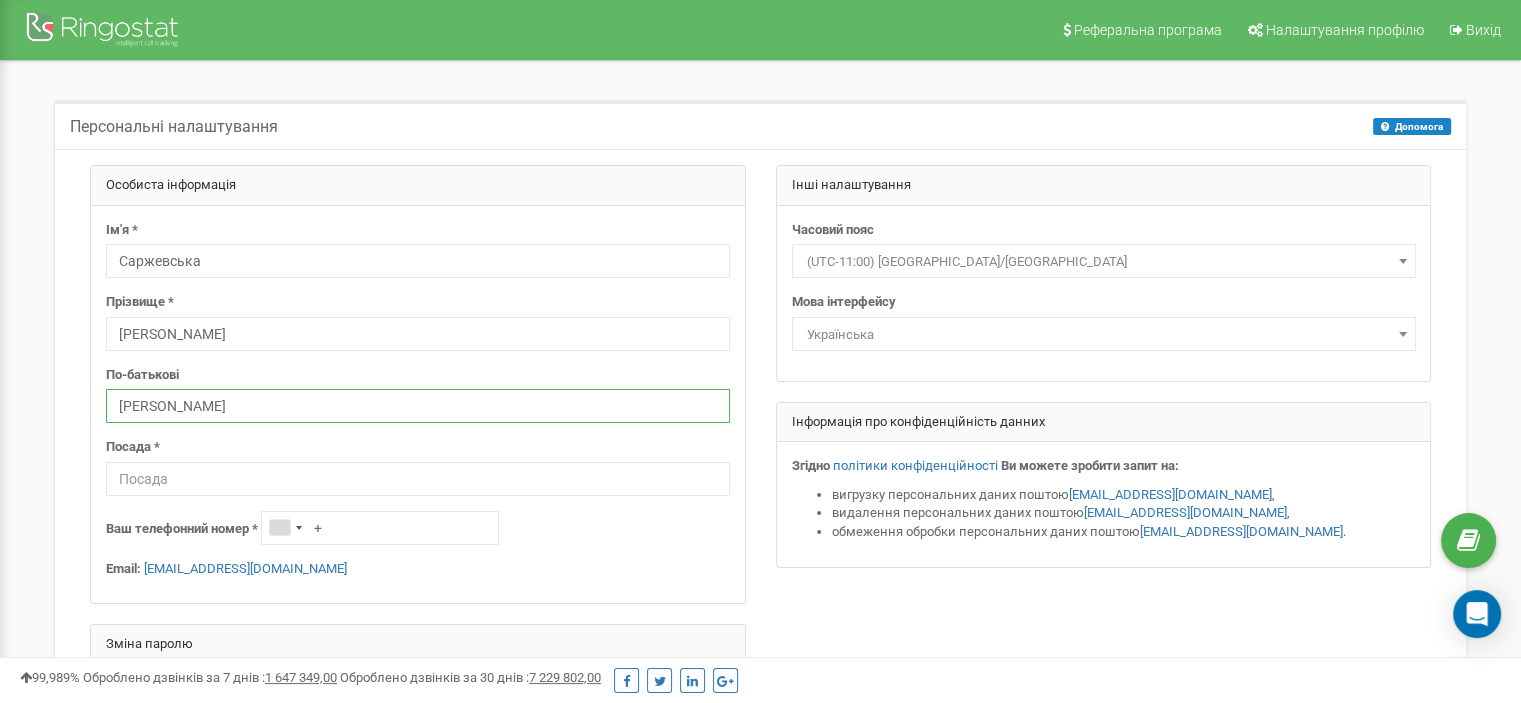 type on "Григорівна" 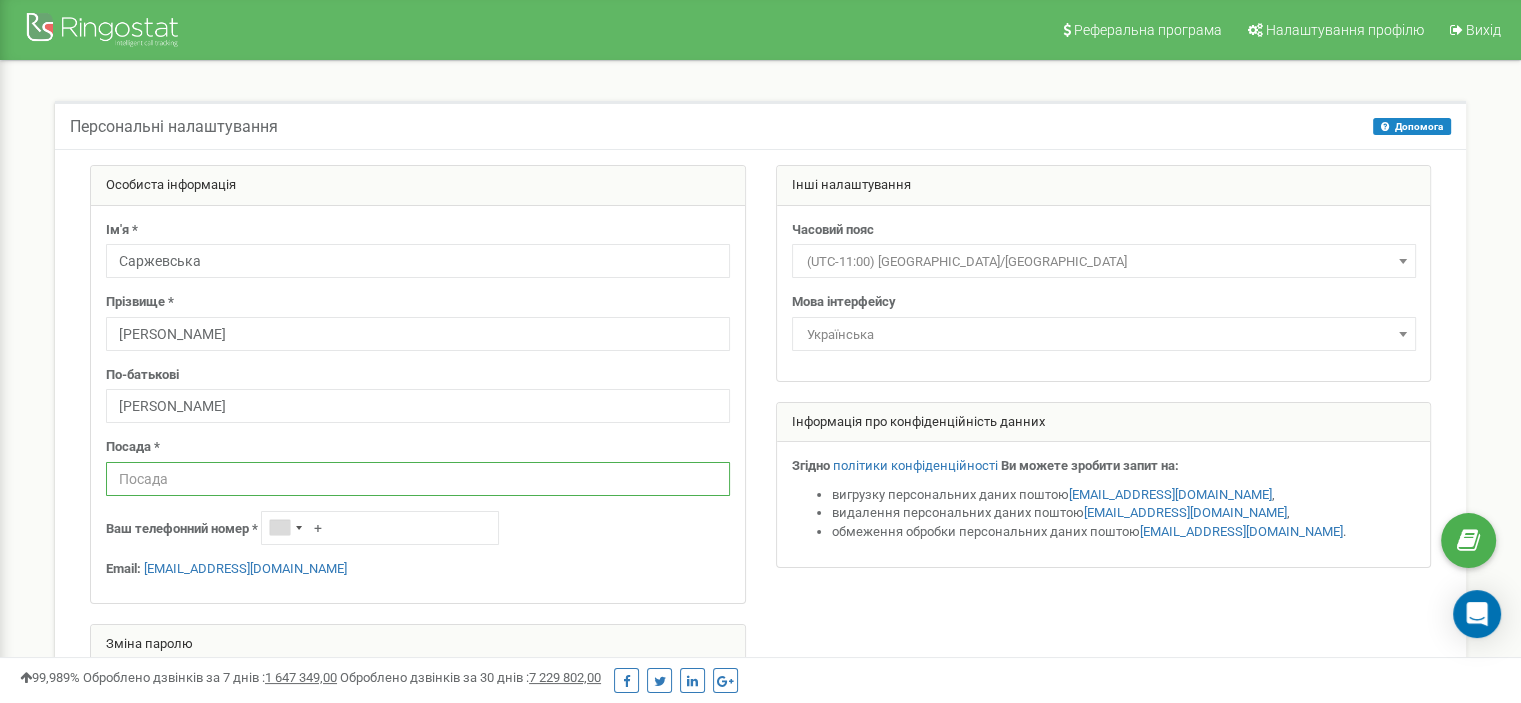click at bounding box center (418, 479) 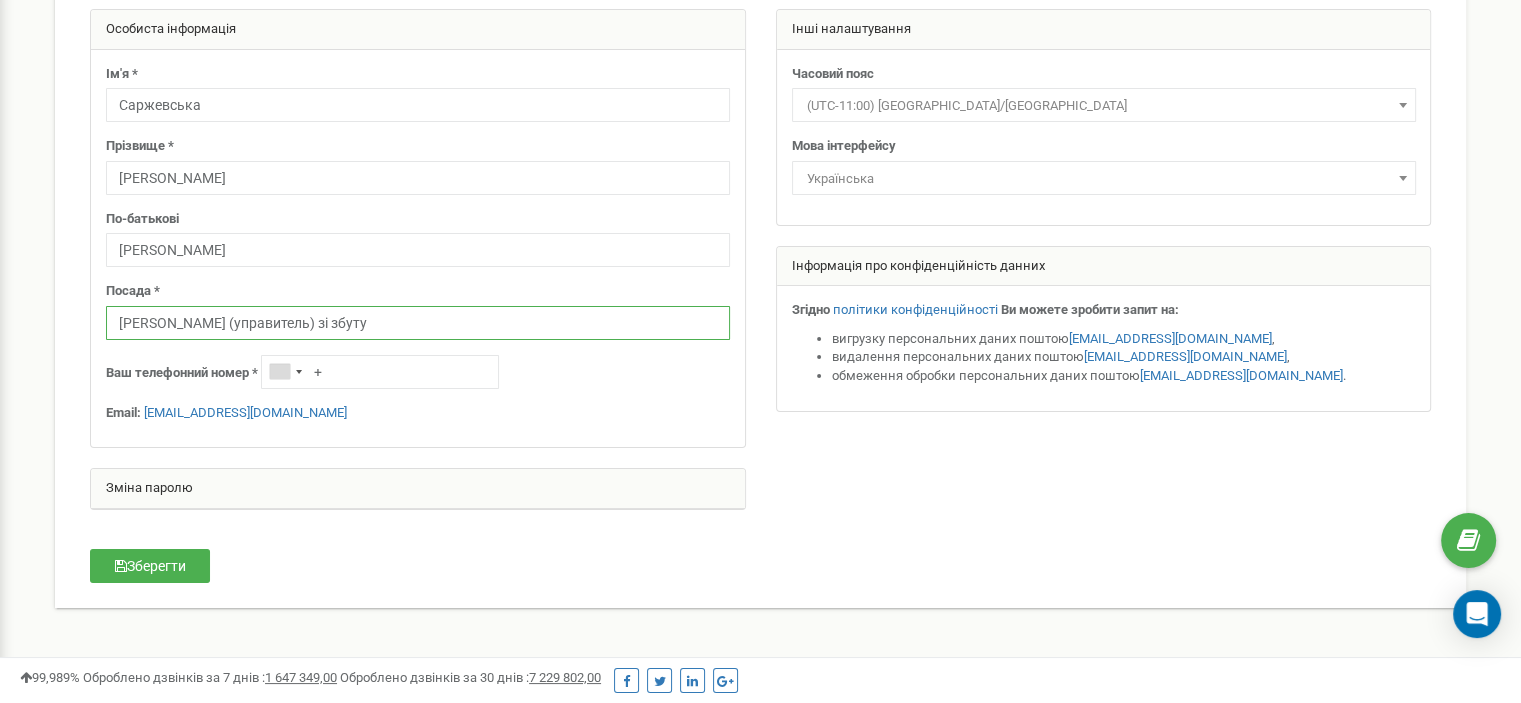 scroll, scrollTop: 0, scrollLeft: 0, axis: both 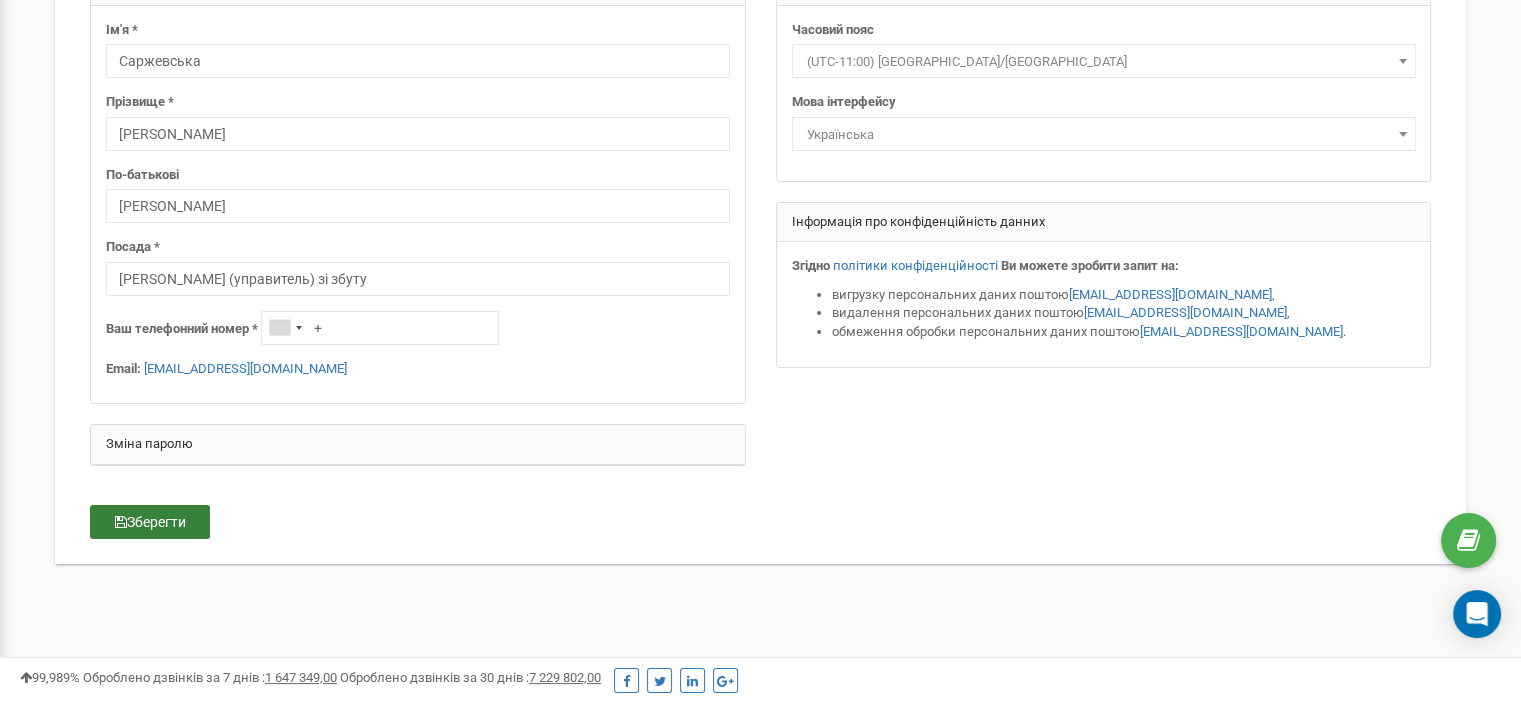 click on "Зберегти" at bounding box center [150, 522] 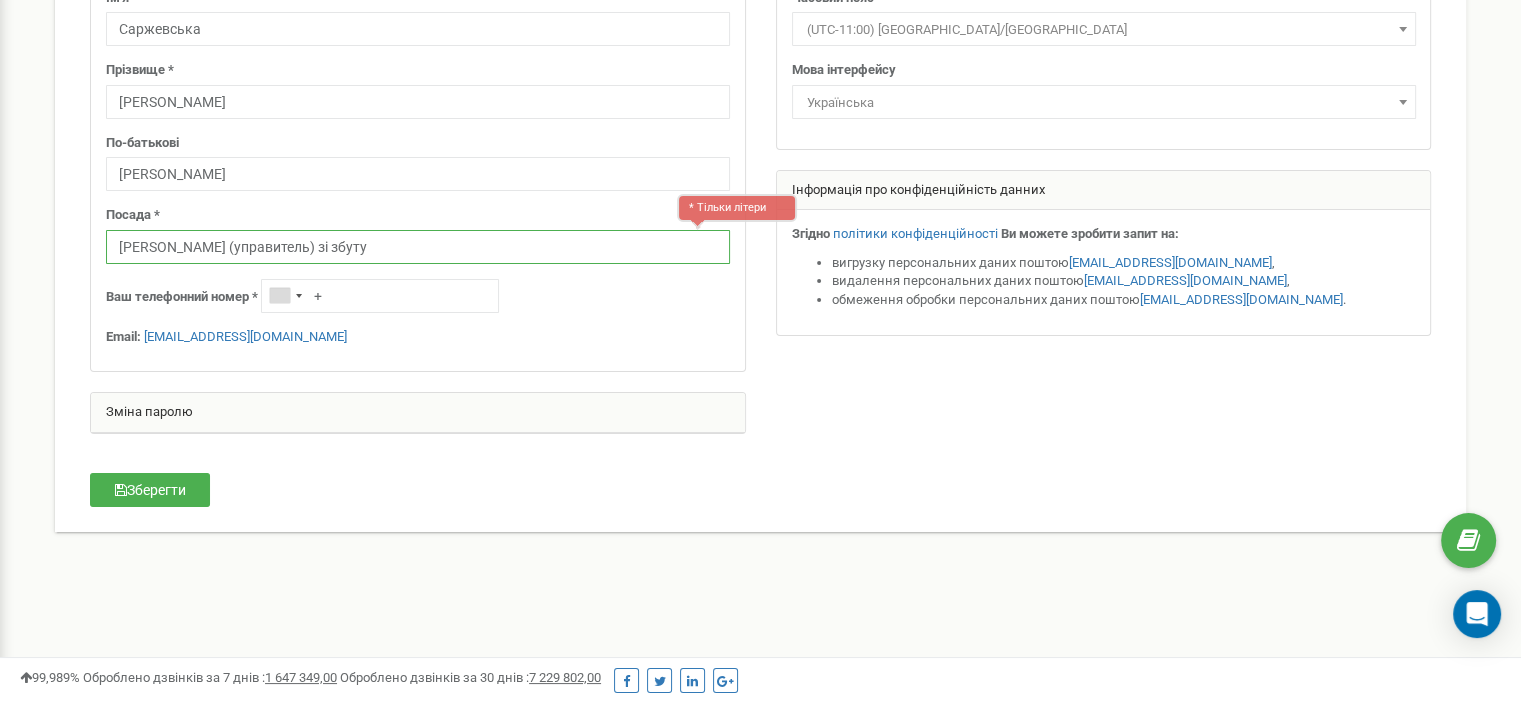 scroll, scrollTop: 226, scrollLeft: 0, axis: vertical 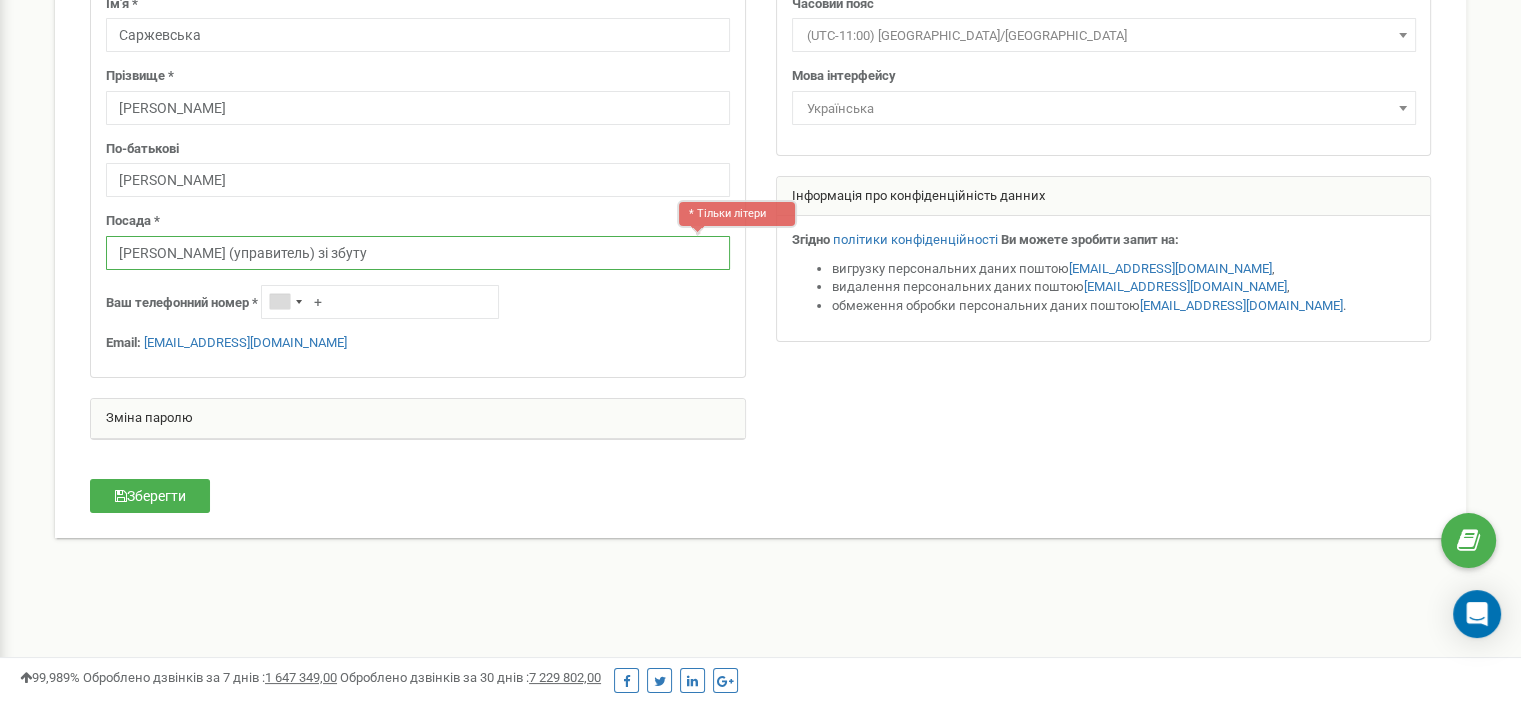 click on "Менеджер (управитель) зі збуту" at bounding box center [418, 253] 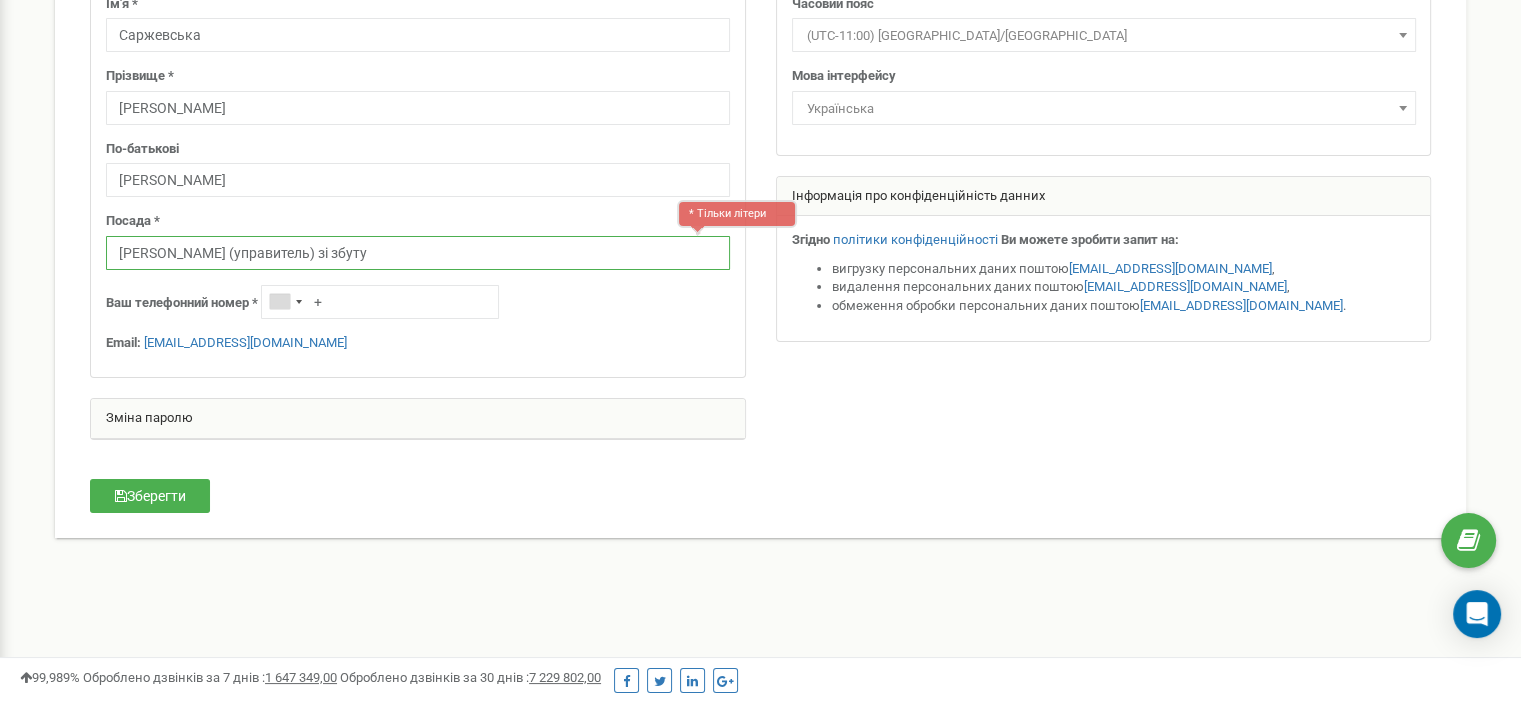 drag, startPoint x: 275, startPoint y: 251, endPoint x: 195, endPoint y: 255, distance: 80.09994 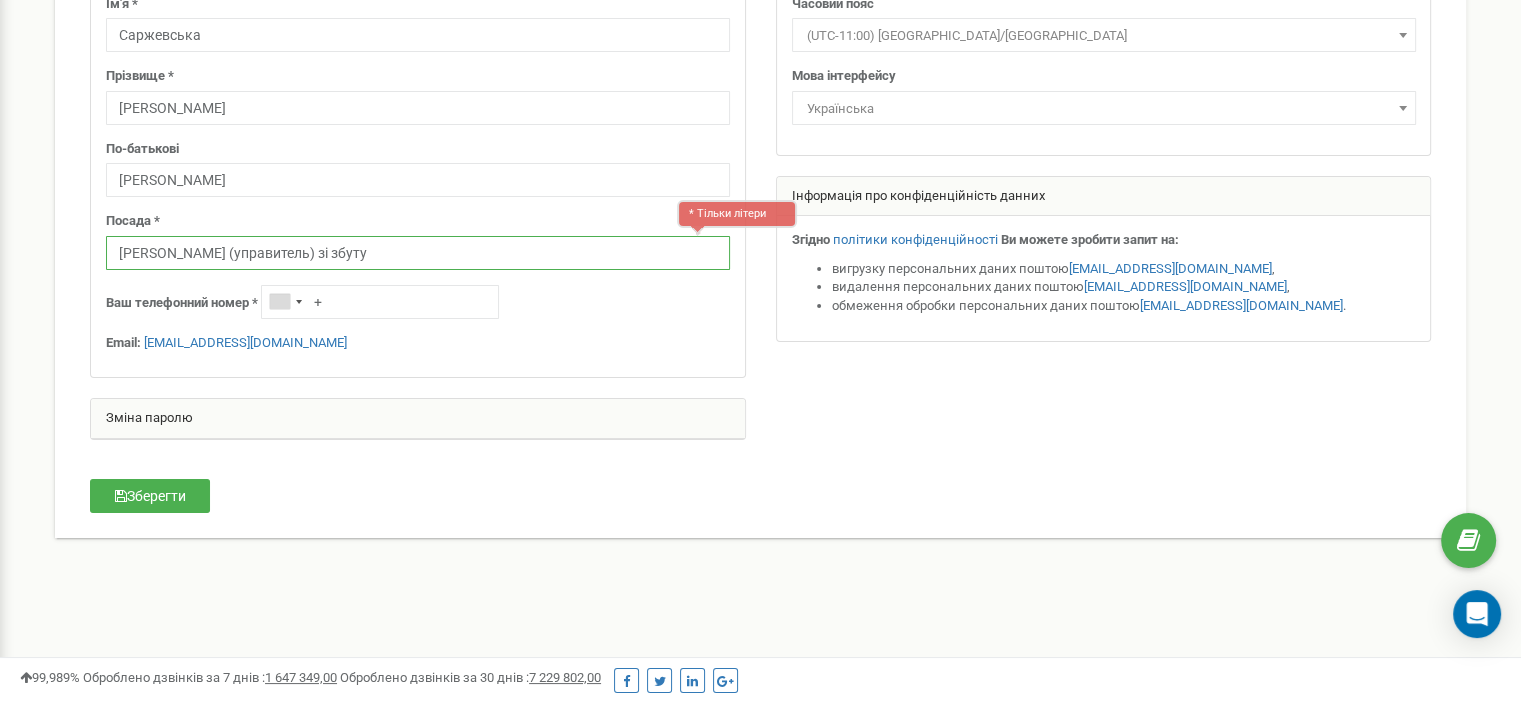 click on "Менеджер (управитель) зі збуту" at bounding box center [418, 253] 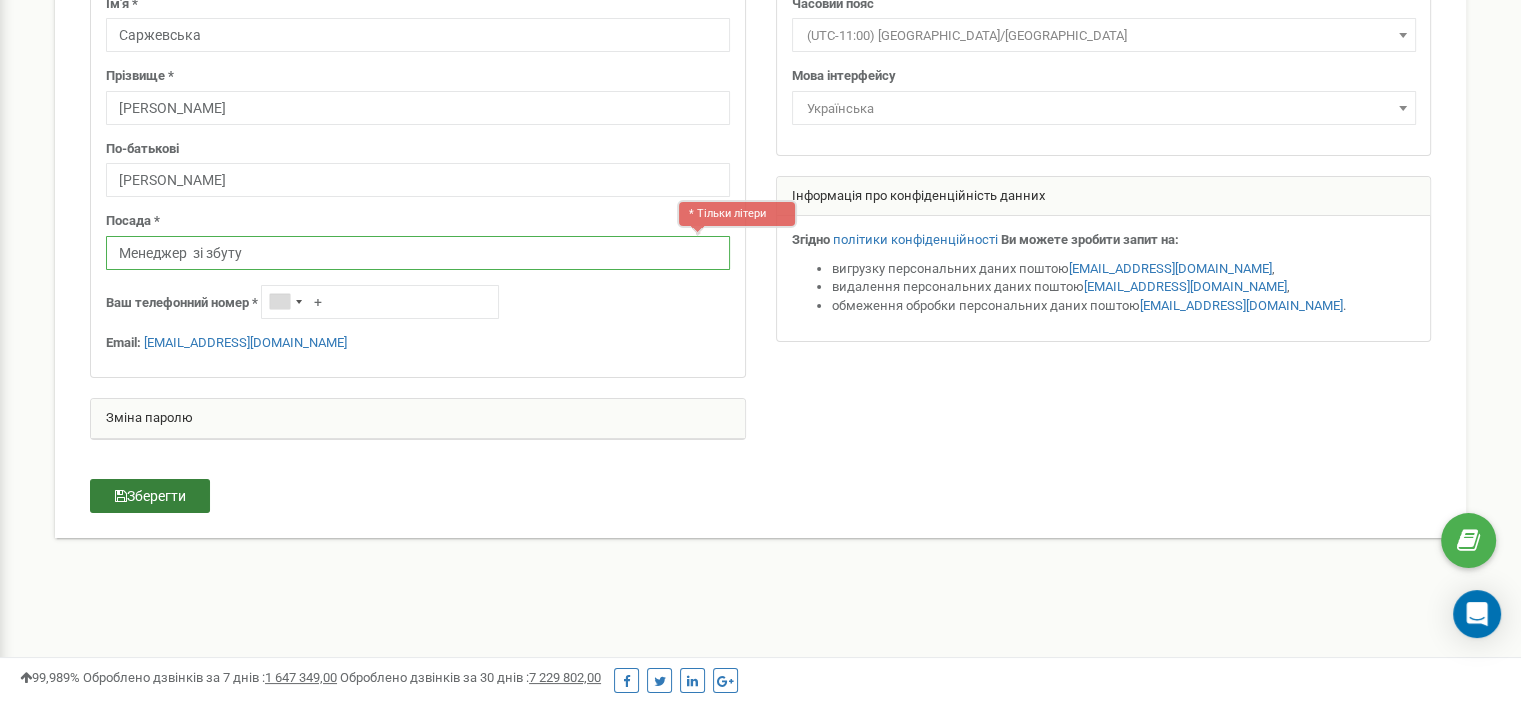 type on "Менеджер  зі збуту" 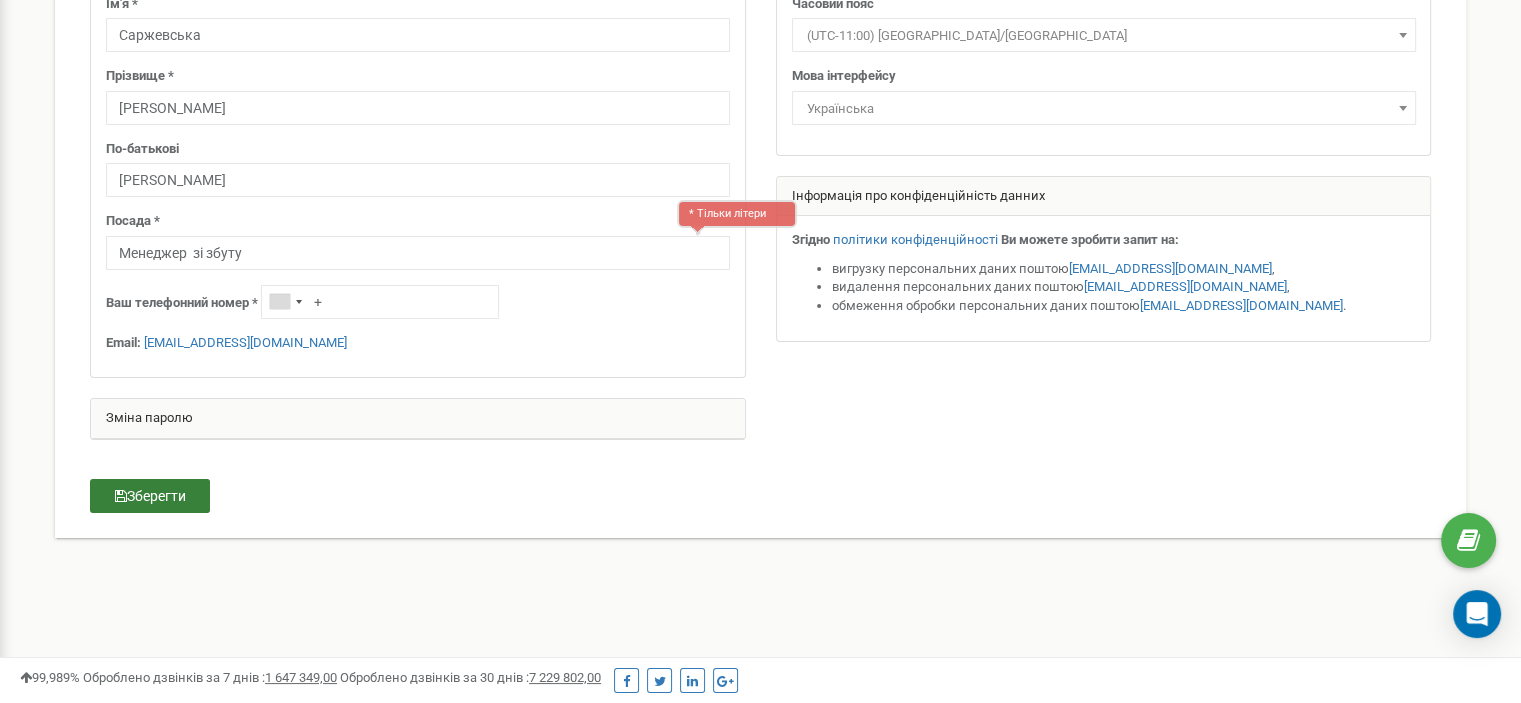 click on "Зберегти" at bounding box center [150, 496] 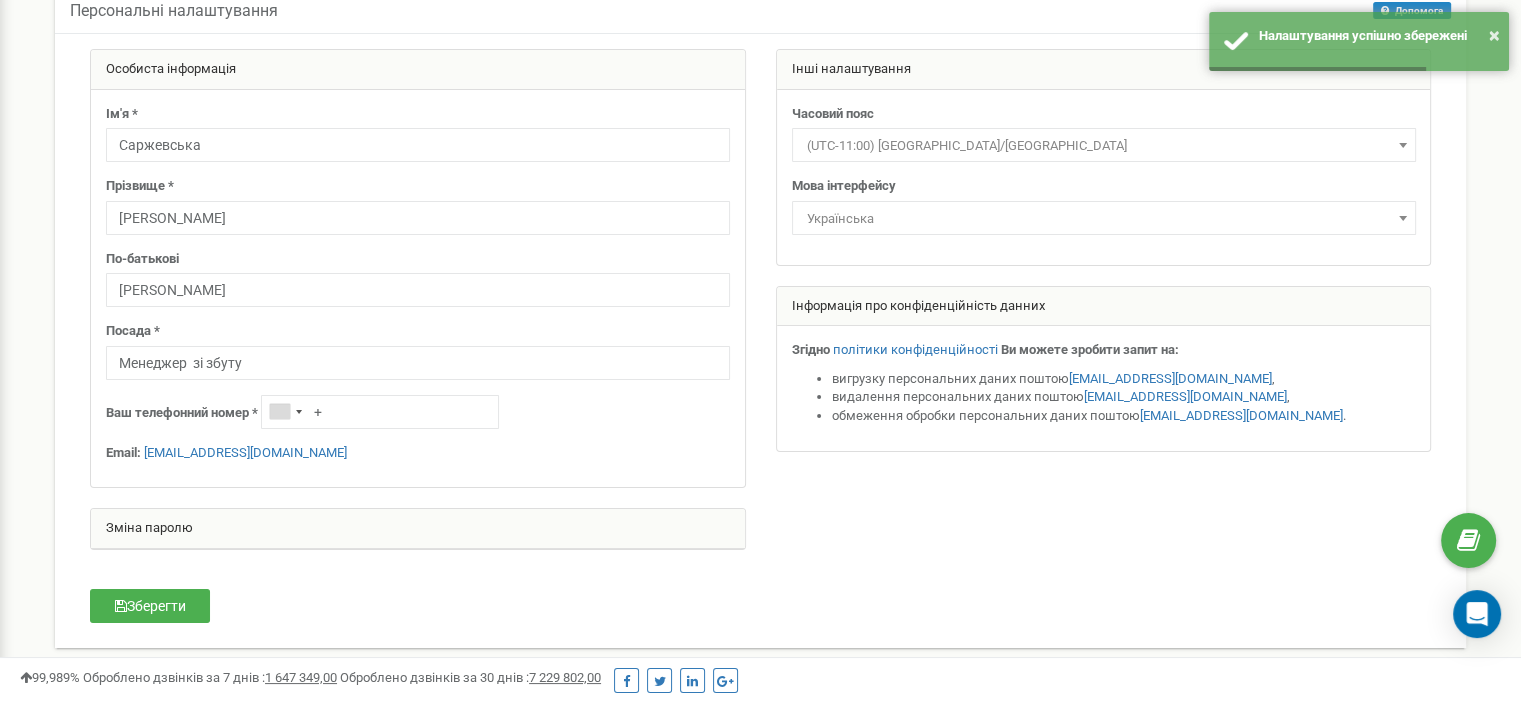 scroll, scrollTop: 0, scrollLeft: 0, axis: both 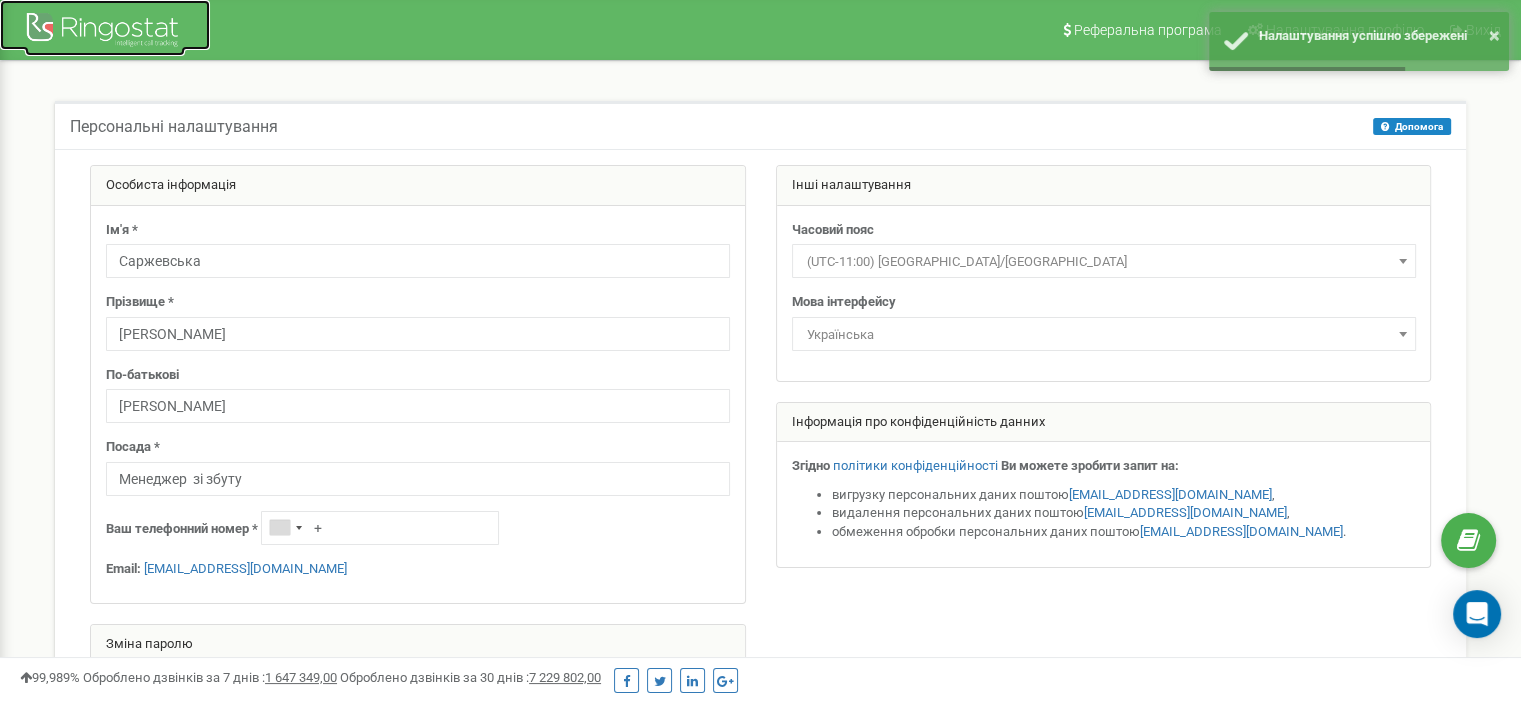 click at bounding box center [105, 32] 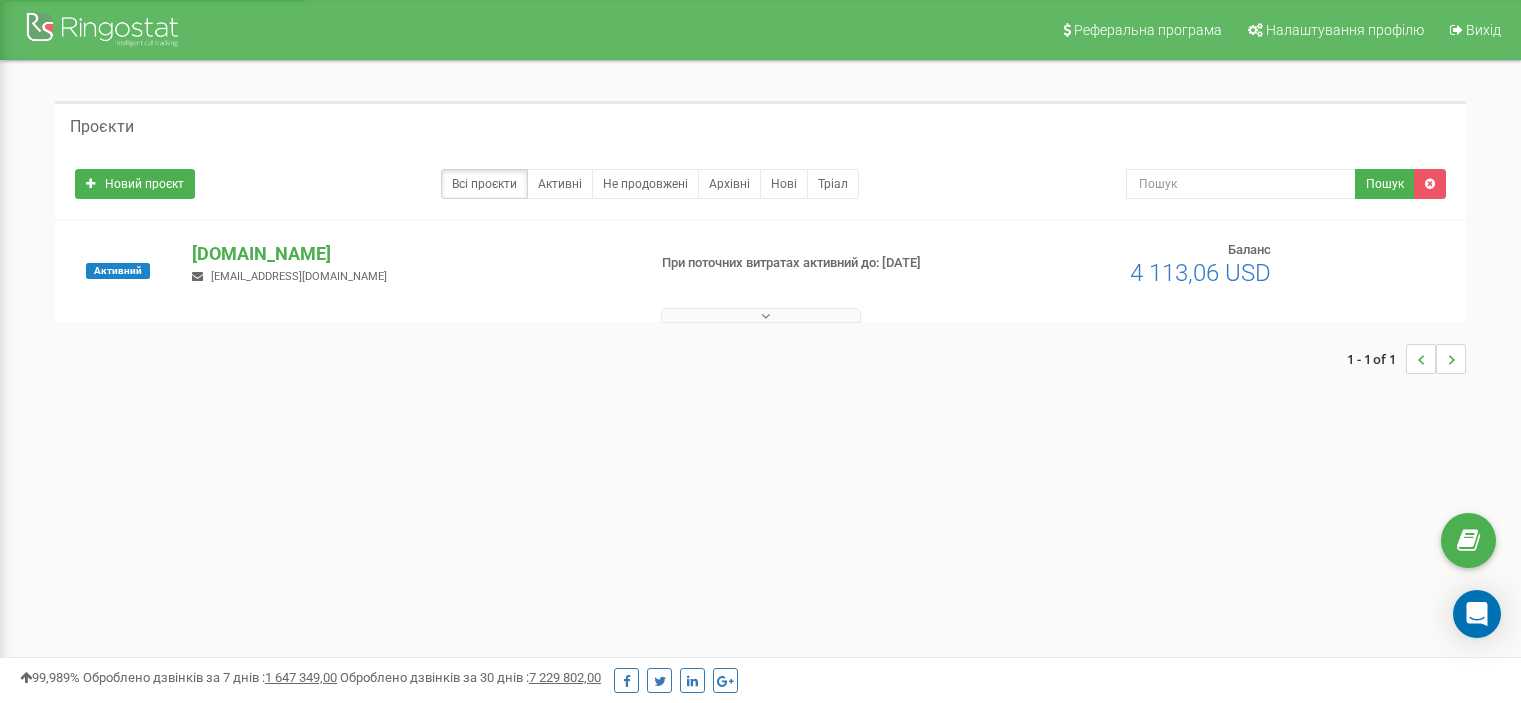 scroll, scrollTop: 0, scrollLeft: 0, axis: both 